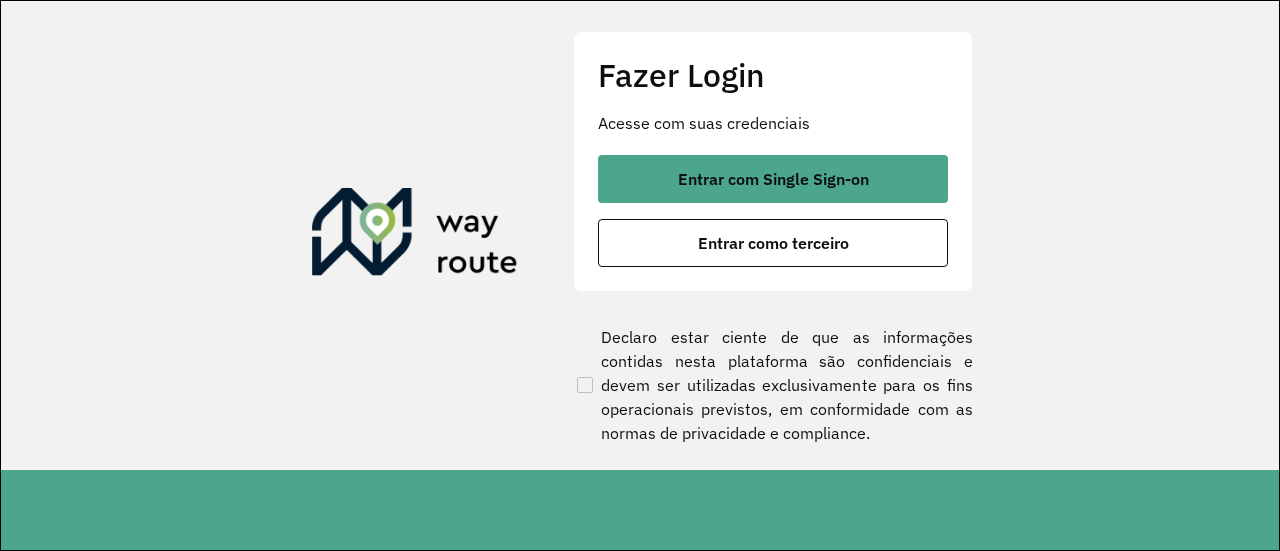 scroll, scrollTop: 0, scrollLeft: 0, axis: both 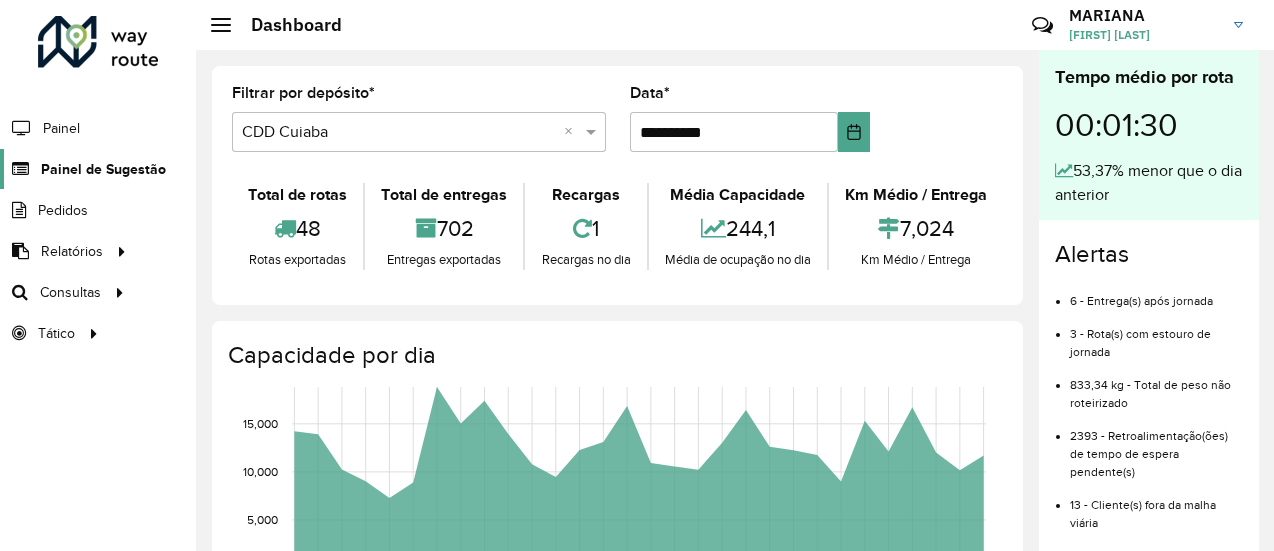 click on "Painel de Sugestão" 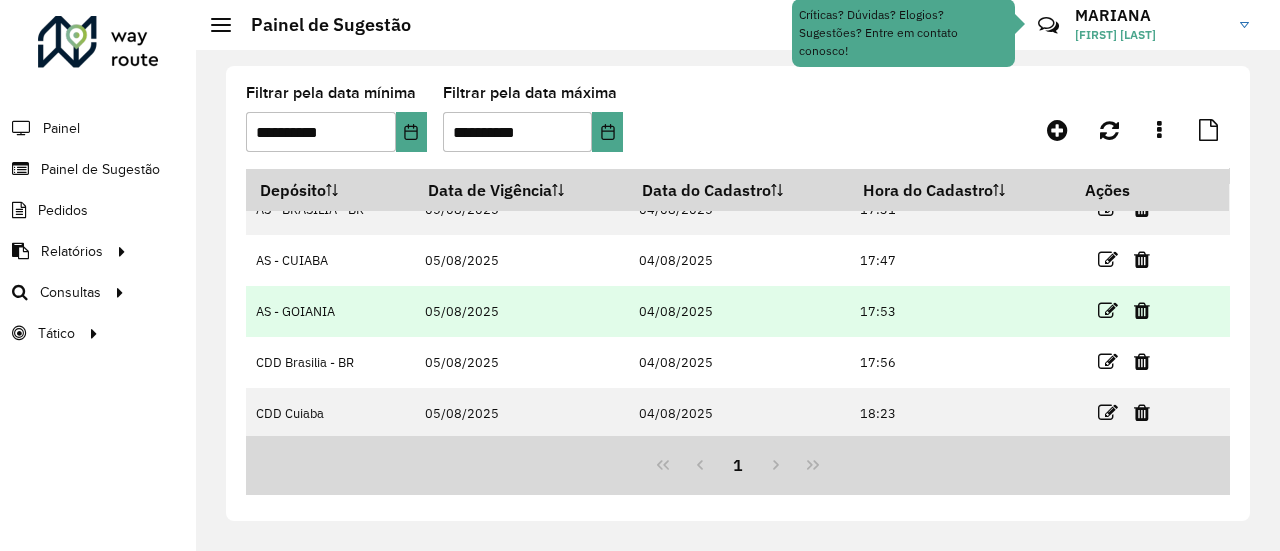 scroll, scrollTop: 0, scrollLeft: 0, axis: both 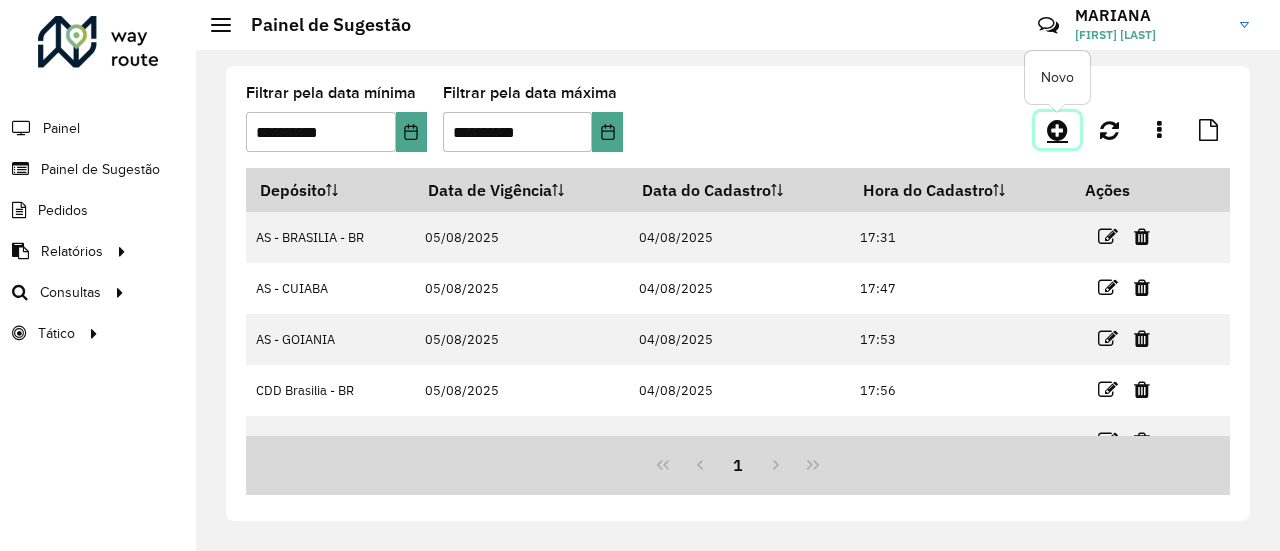 click 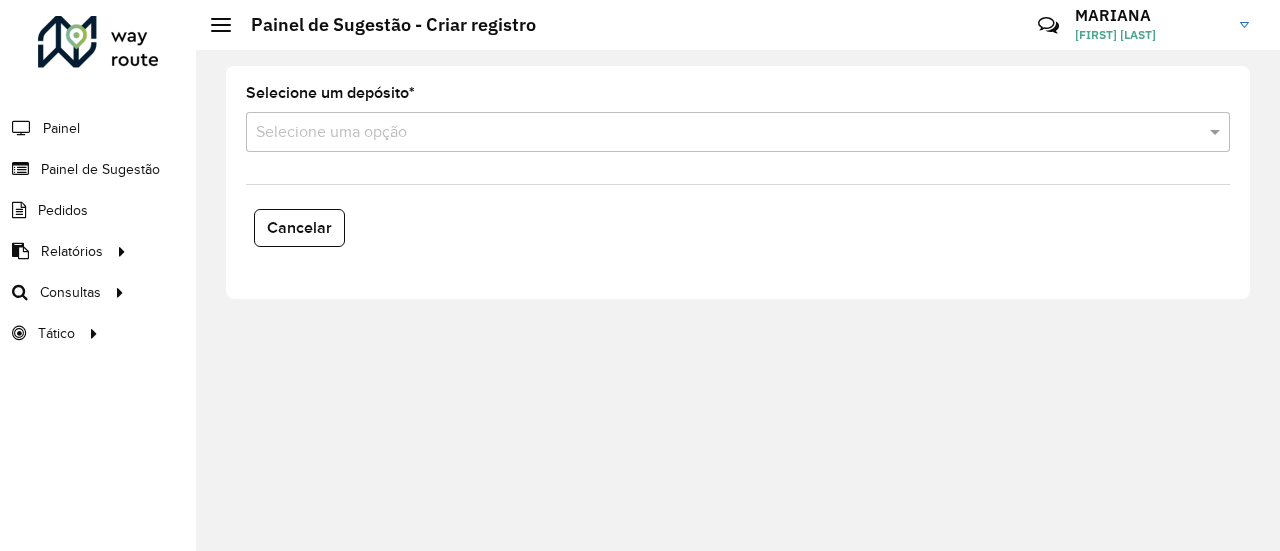 click on "Selecione uma opção" at bounding box center [738, 132] 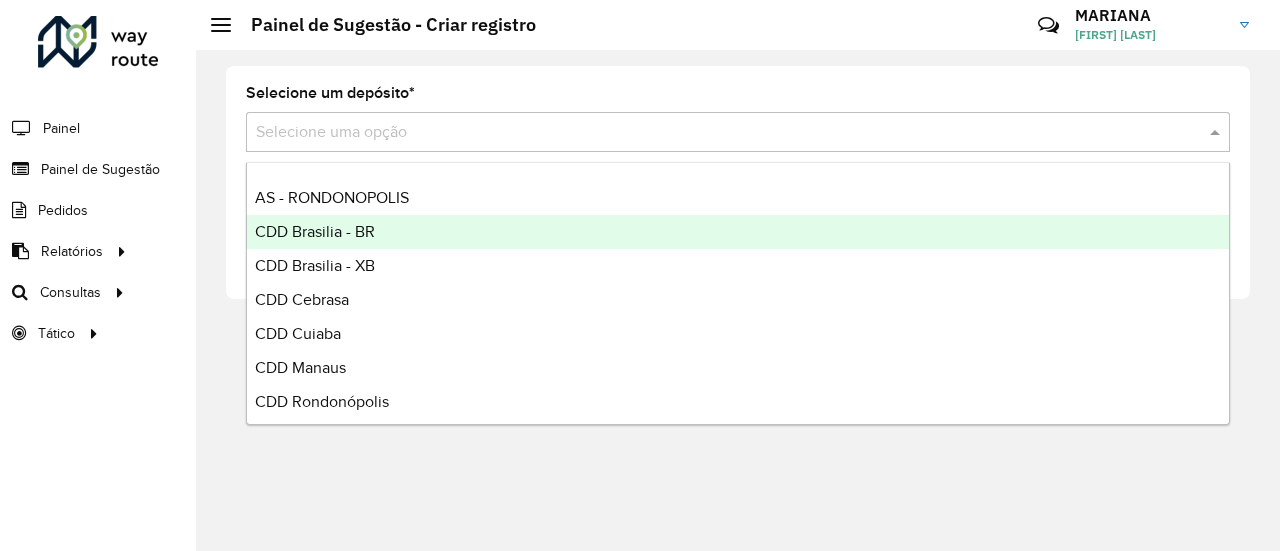 scroll, scrollTop: 202, scrollLeft: 0, axis: vertical 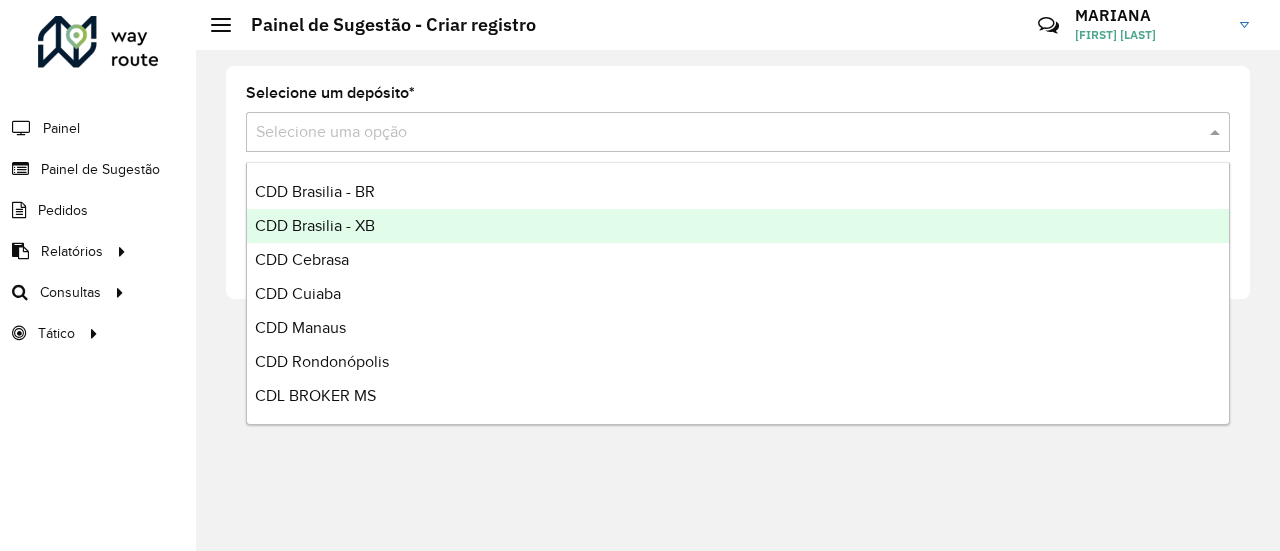 click on "CDD Brasilia - XB" at bounding box center (738, 226) 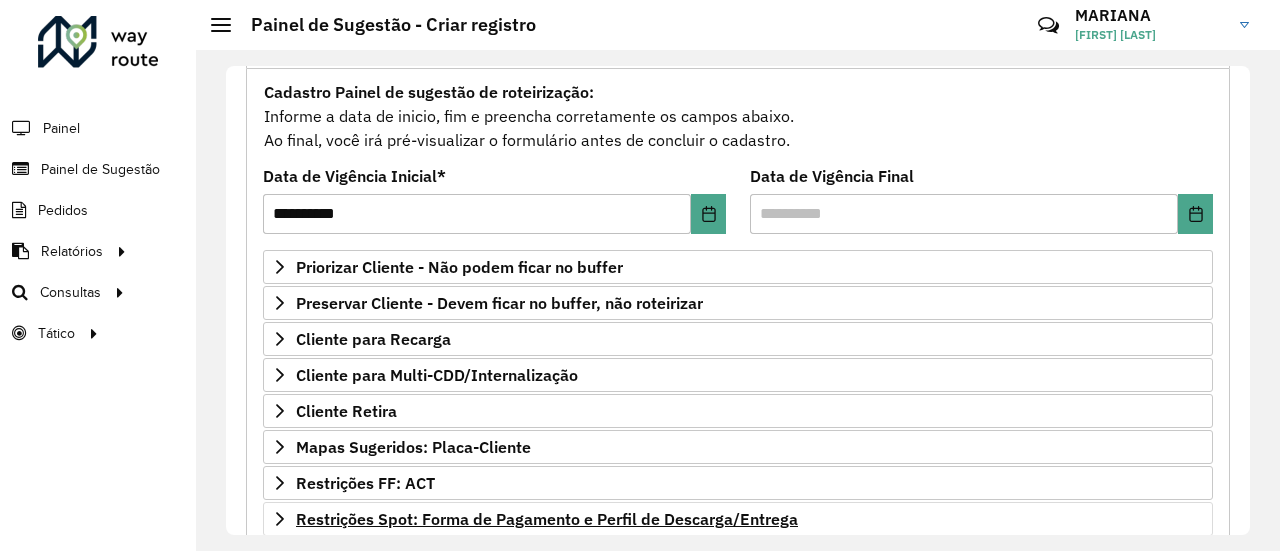 scroll, scrollTop: 434, scrollLeft: 0, axis: vertical 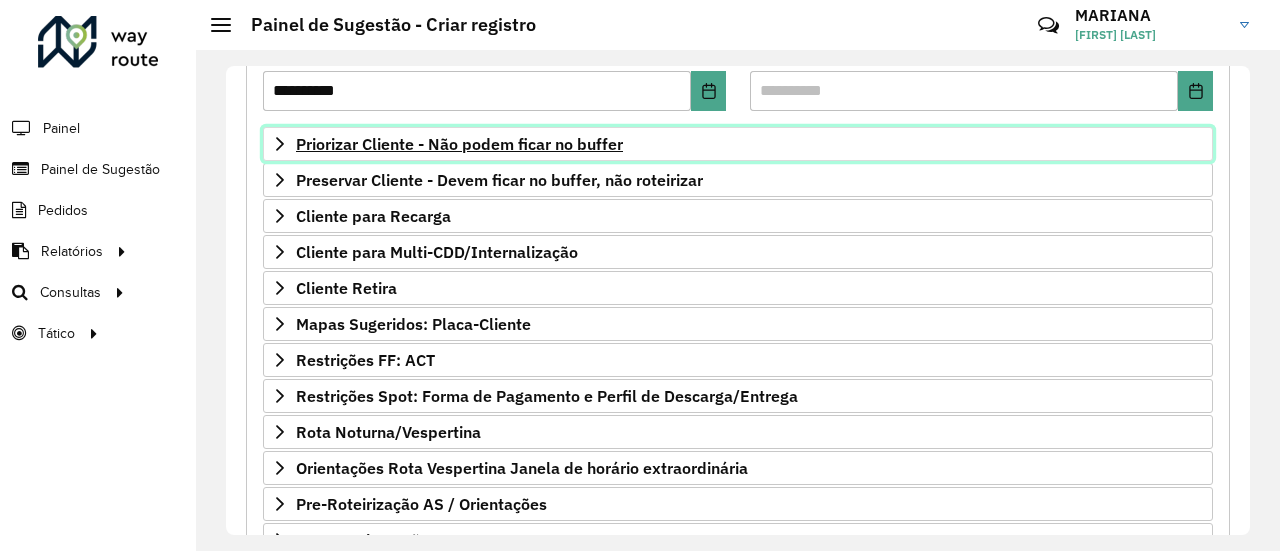 click on "Priorizar Cliente - Não podem ficar no buffer" at bounding box center (459, 144) 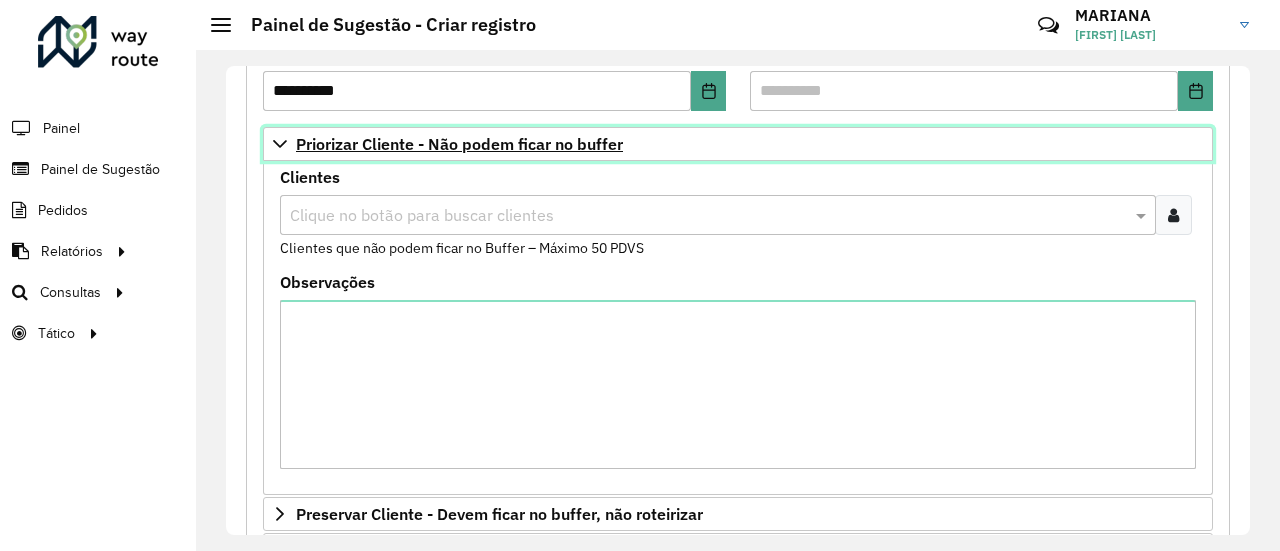click 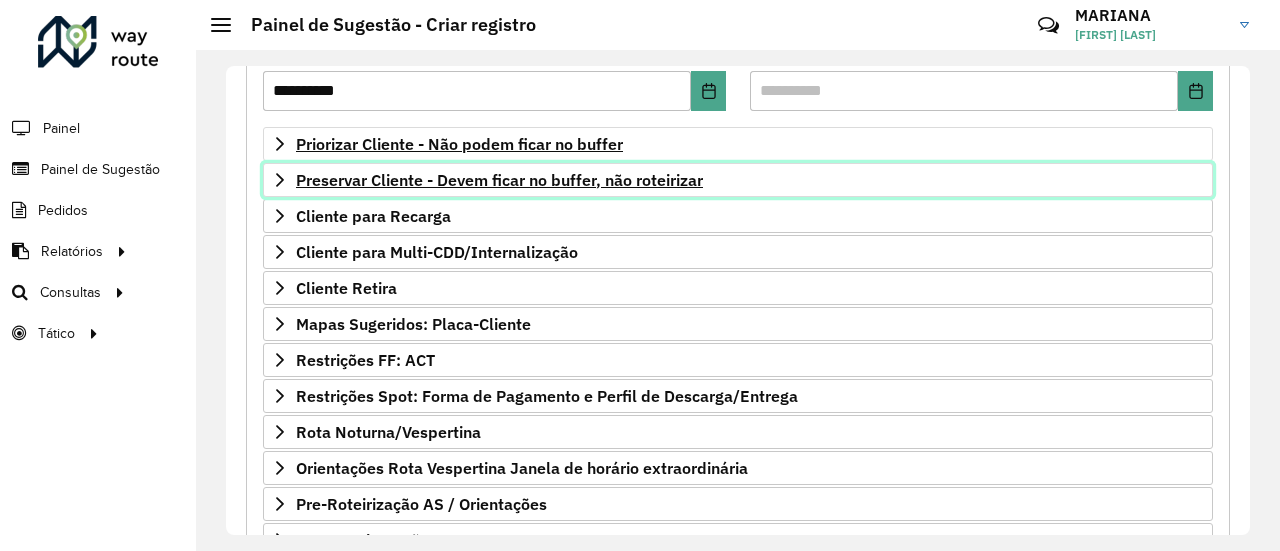 click 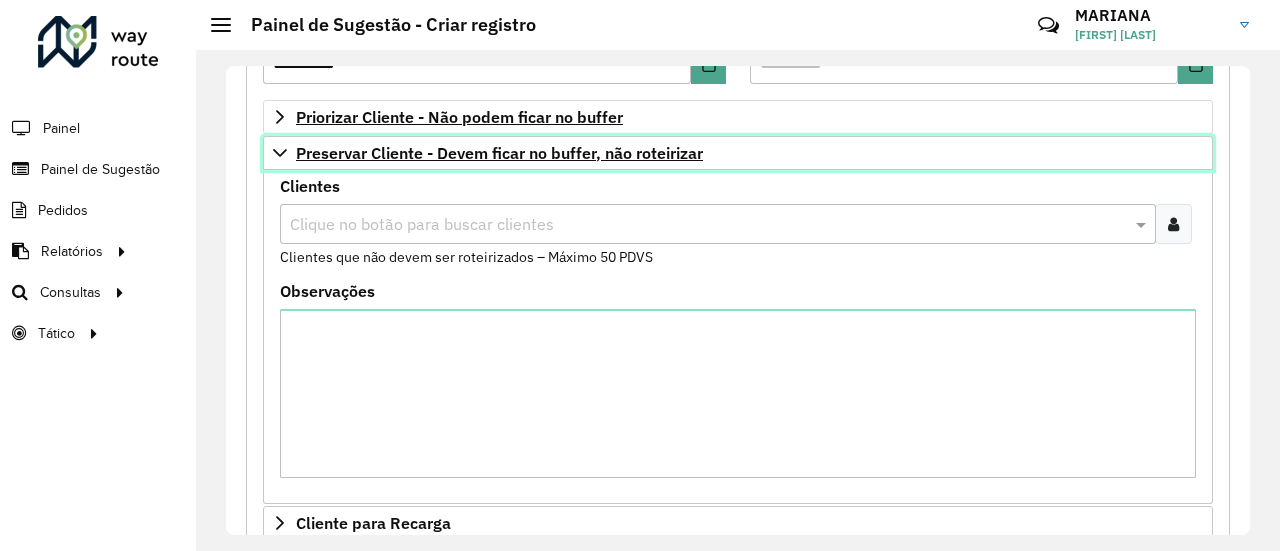 scroll, scrollTop: 300, scrollLeft: 0, axis: vertical 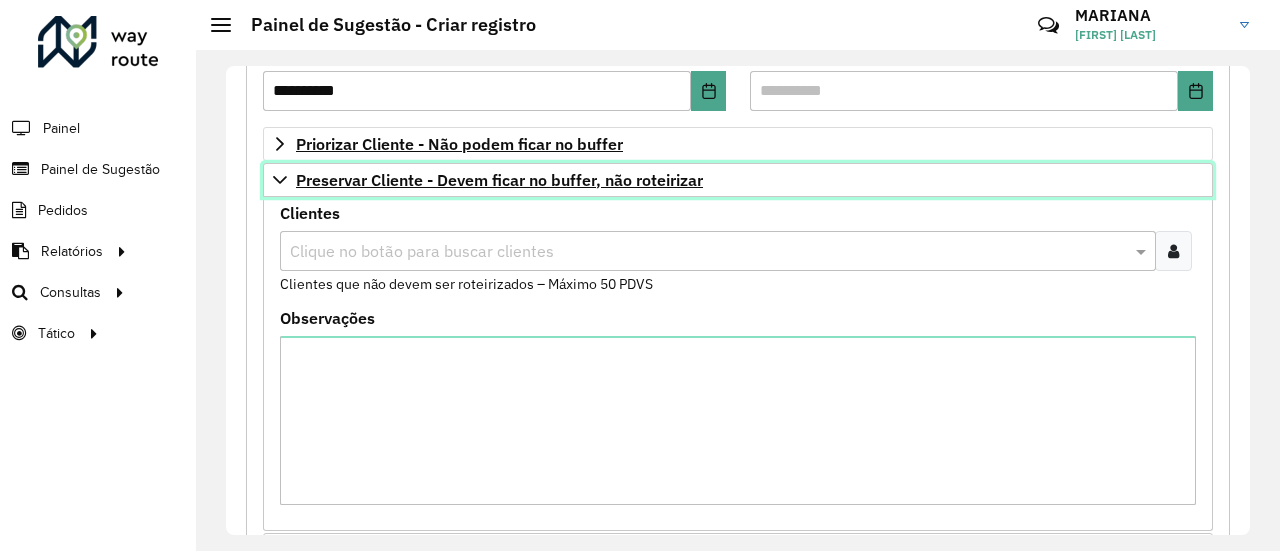 click 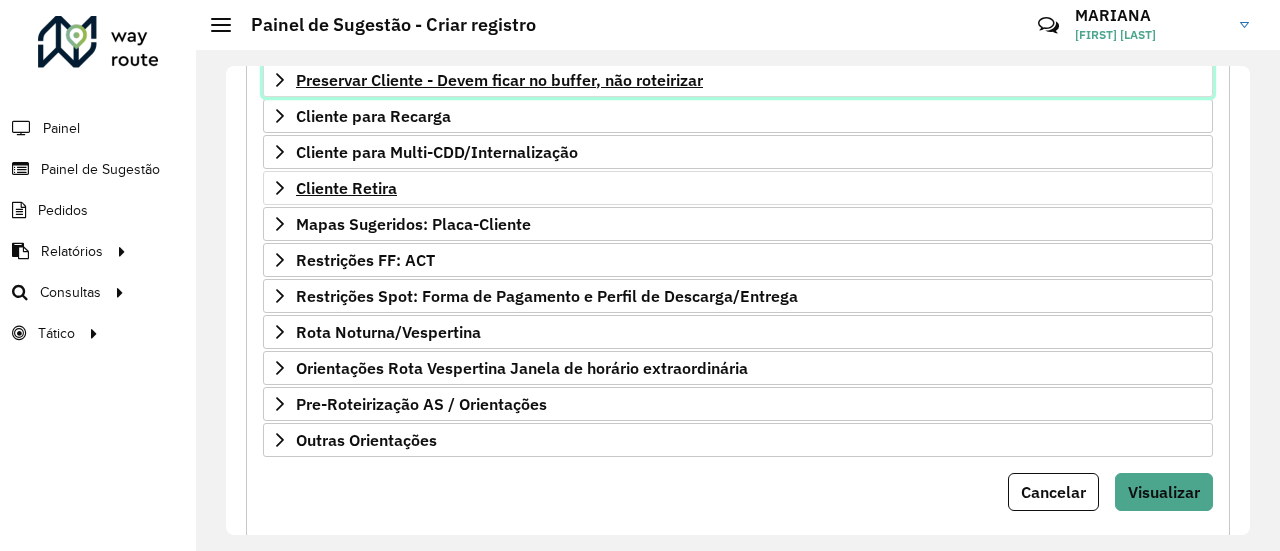 scroll, scrollTop: 300, scrollLeft: 0, axis: vertical 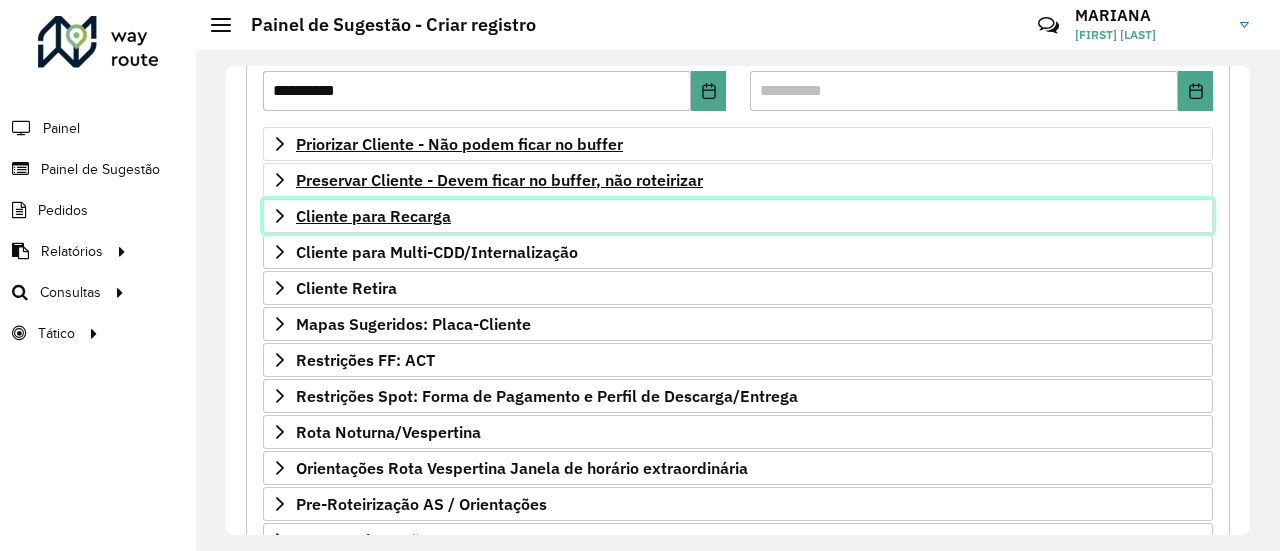 click 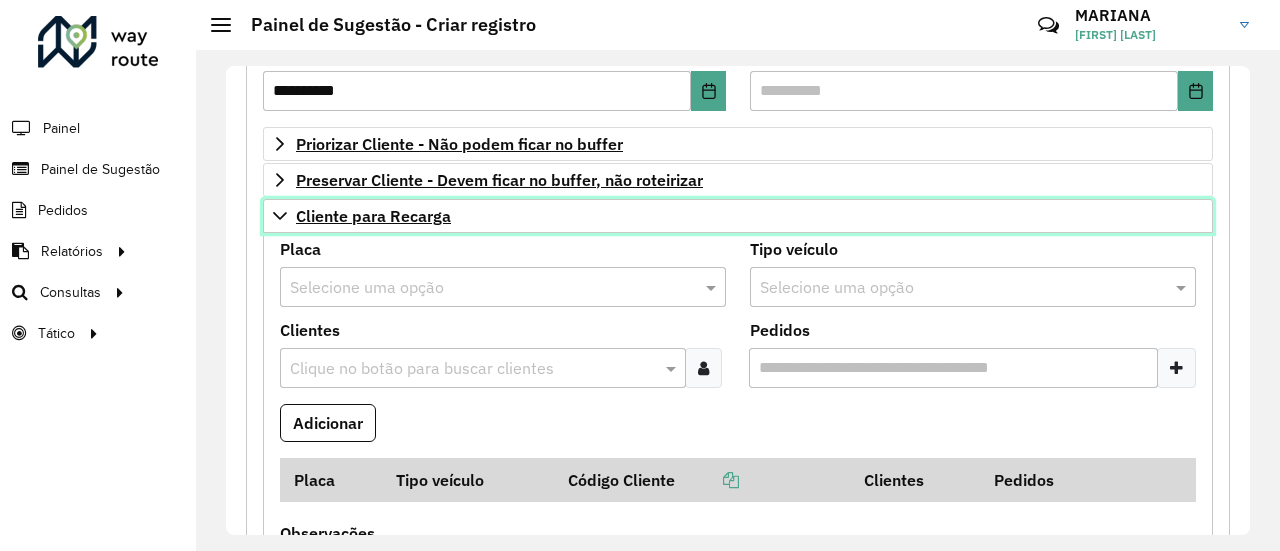 scroll, scrollTop: 400, scrollLeft: 0, axis: vertical 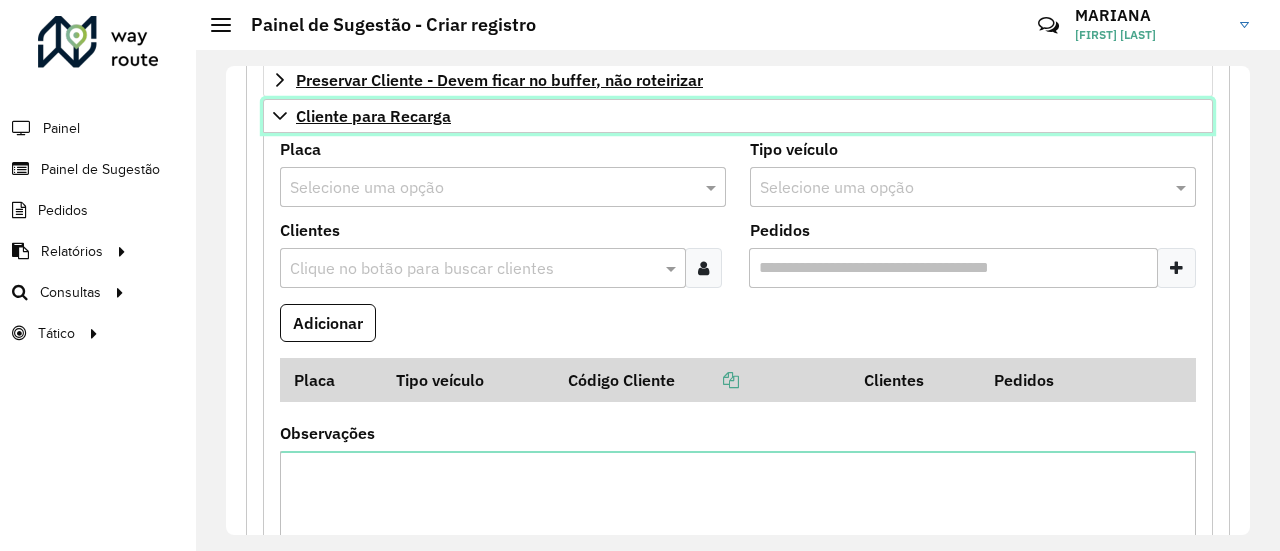 click 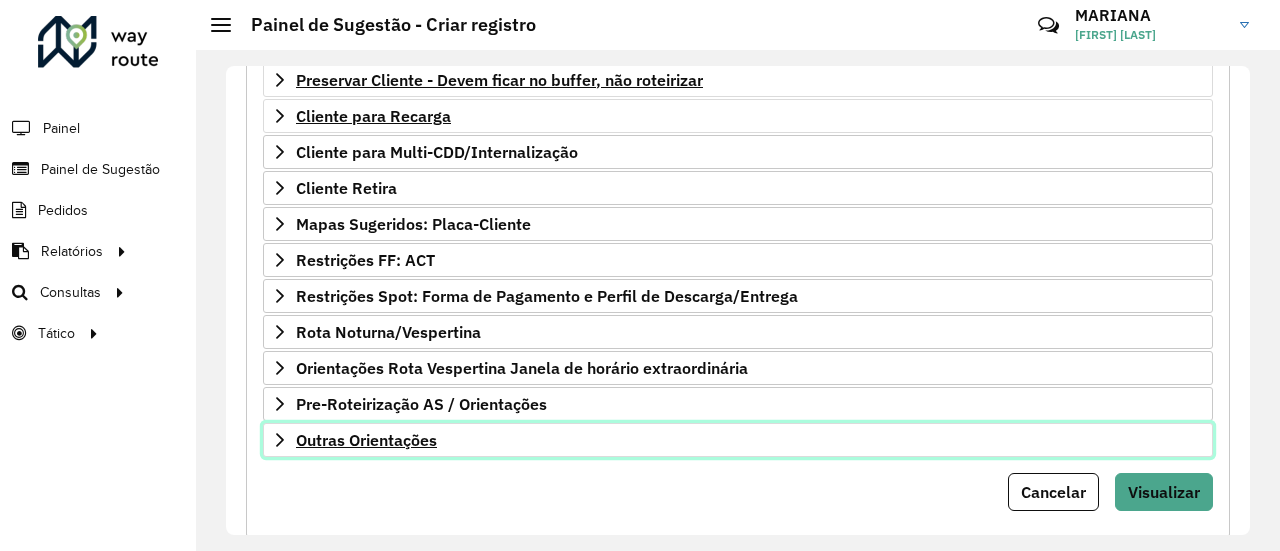 click on "Outras Orientações" at bounding box center [366, 440] 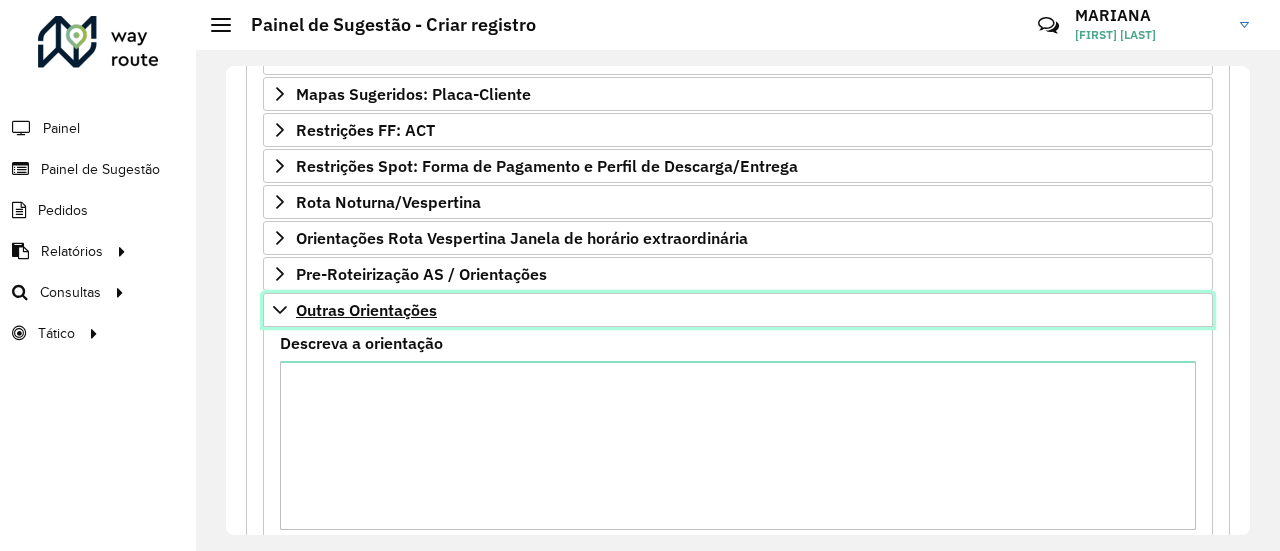 scroll, scrollTop: 600, scrollLeft: 0, axis: vertical 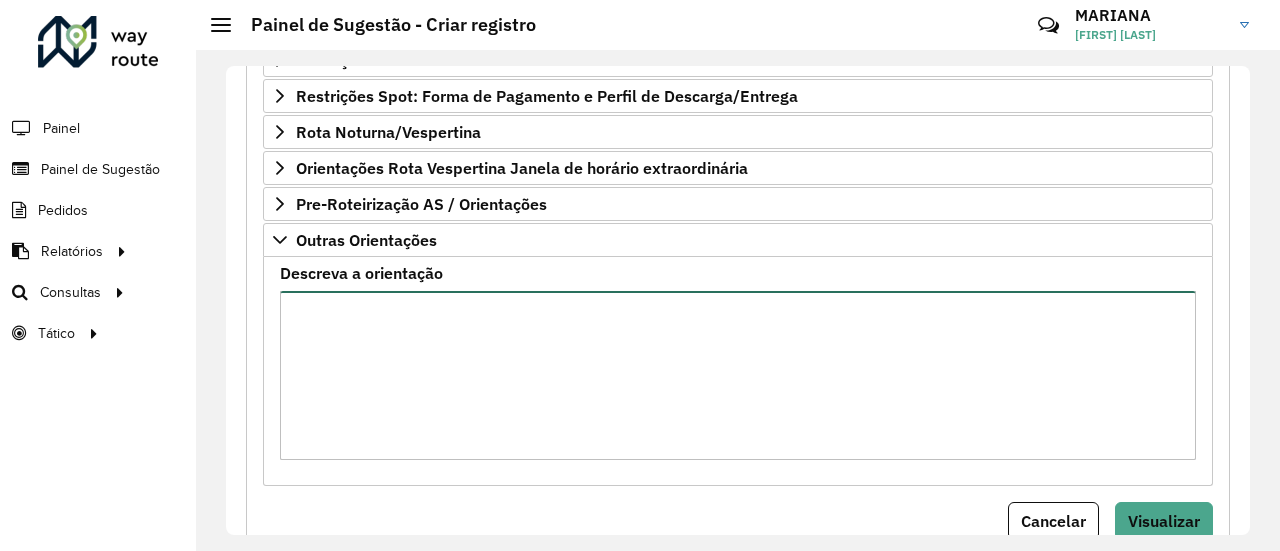 click on "Descreva a orientação" at bounding box center (738, 375) 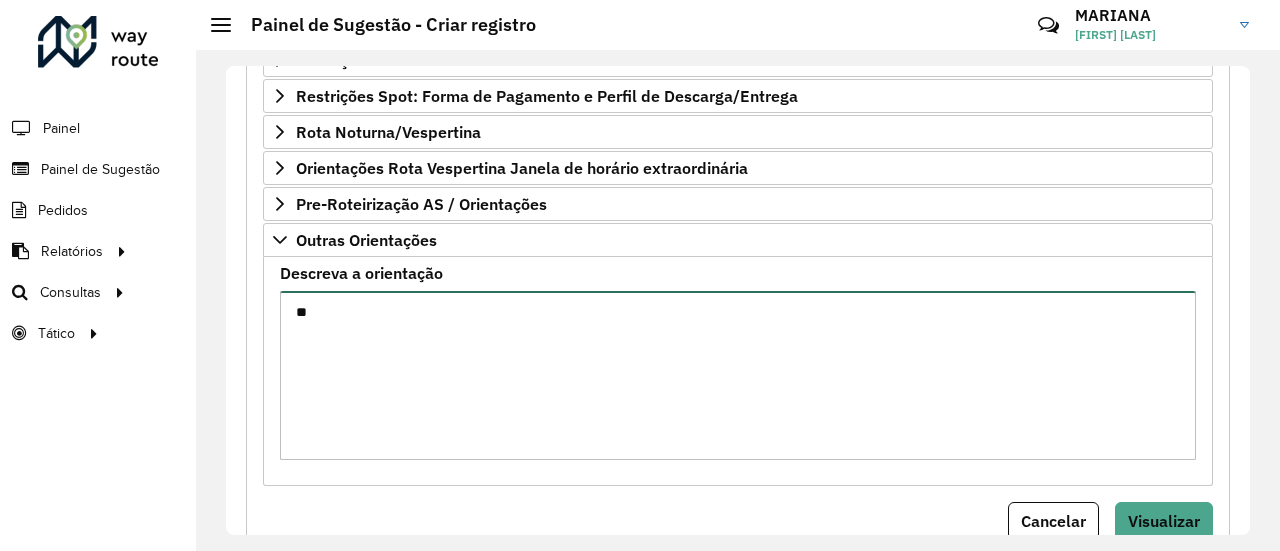 type on "*" 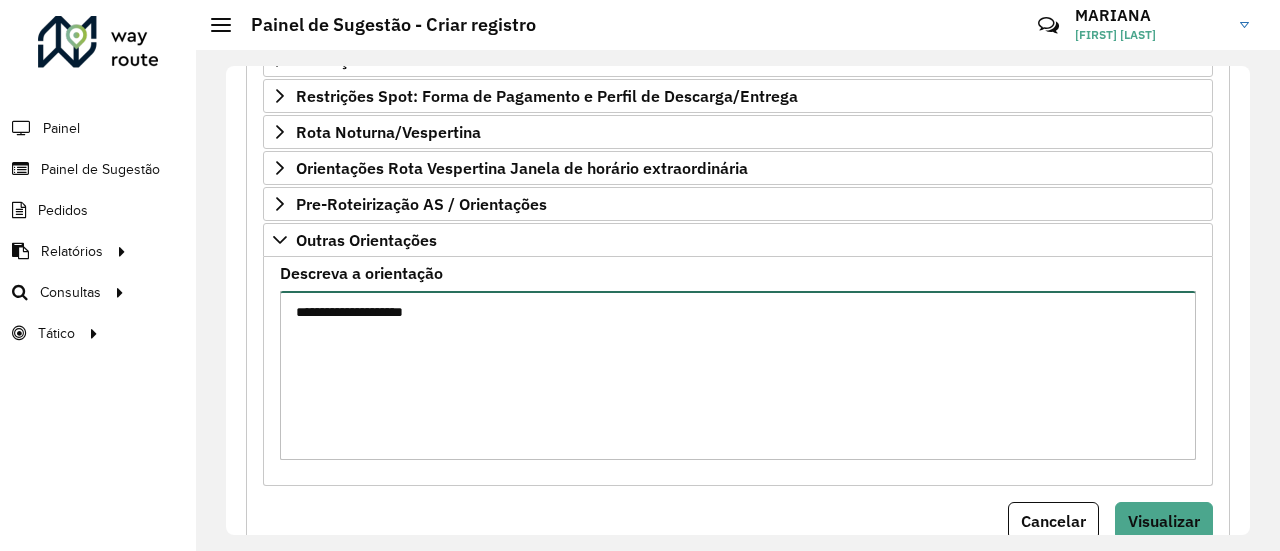 paste on "*
*****
****
*****
*****
*****
****
*****
*****" 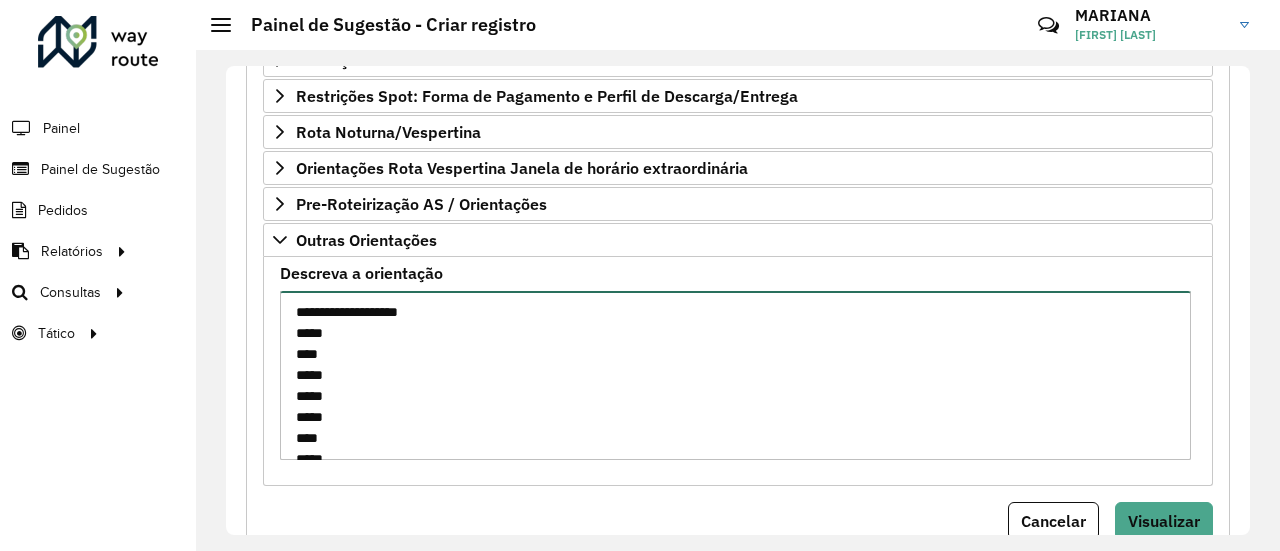 scroll, scrollTop: 62, scrollLeft: 0, axis: vertical 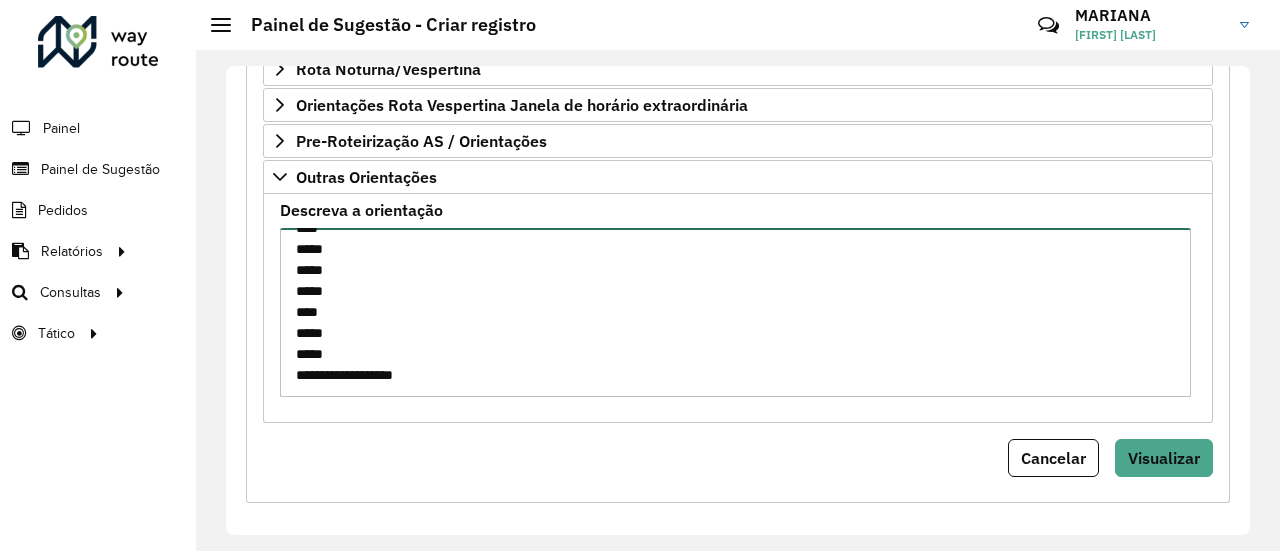 paste on "*****
*****
*****
*****
*****" 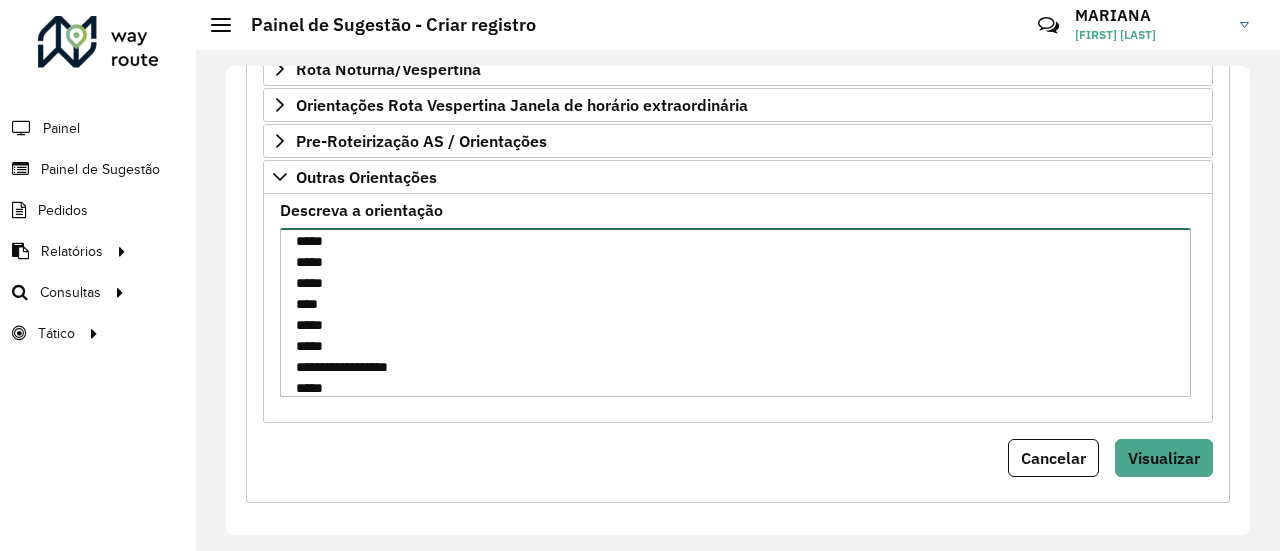 scroll, scrollTop: 176, scrollLeft: 0, axis: vertical 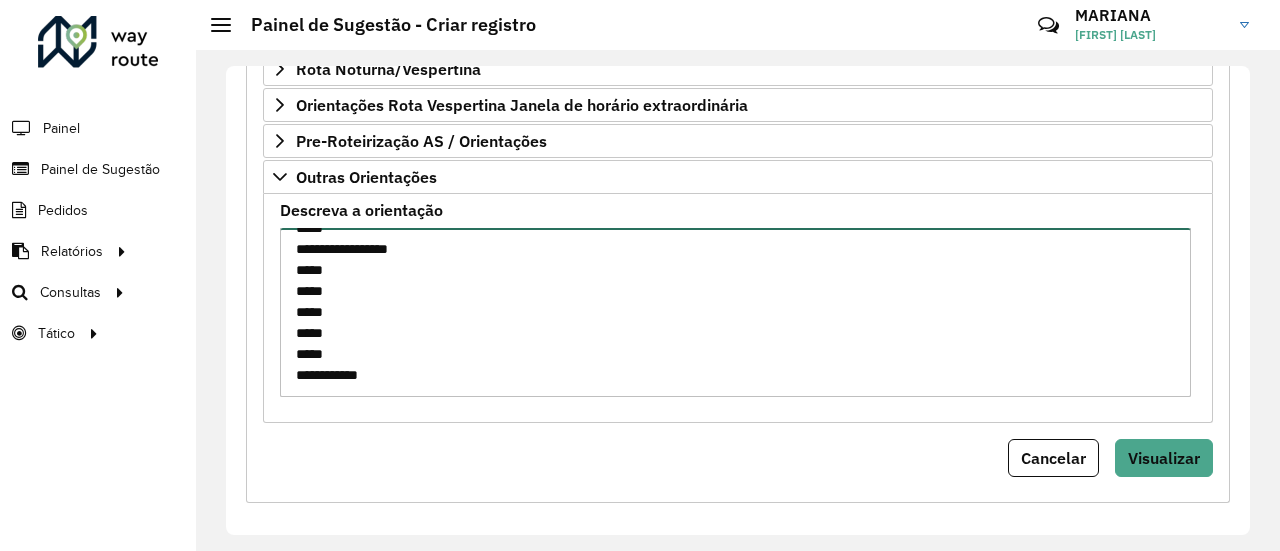 paste on "**********" 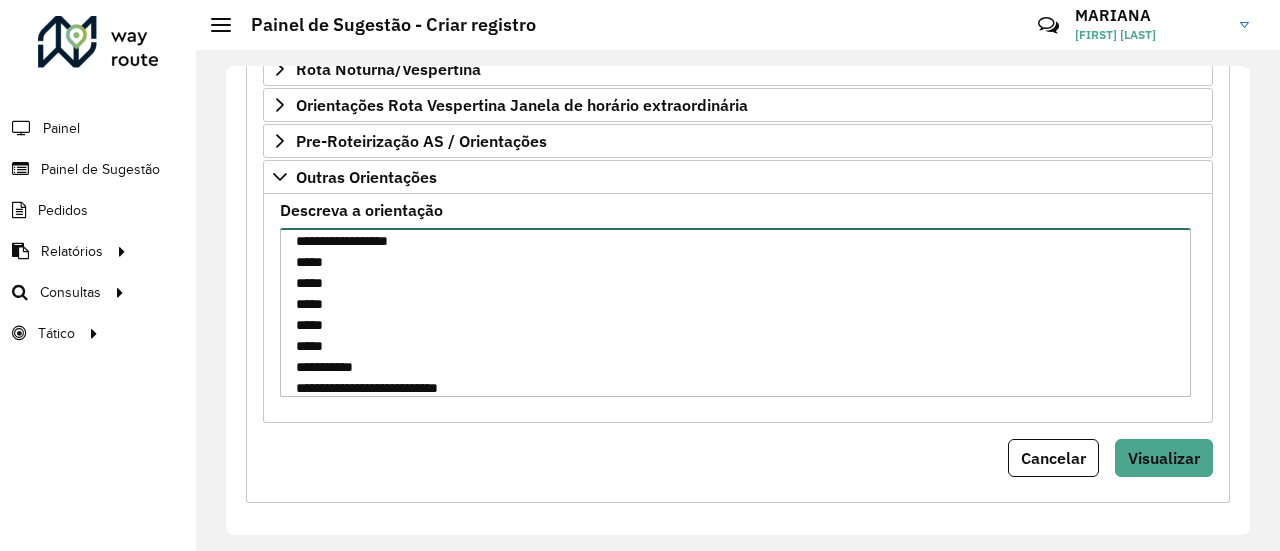scroll, scrollTop: 428, scrollLeft: 0, axis: vertical 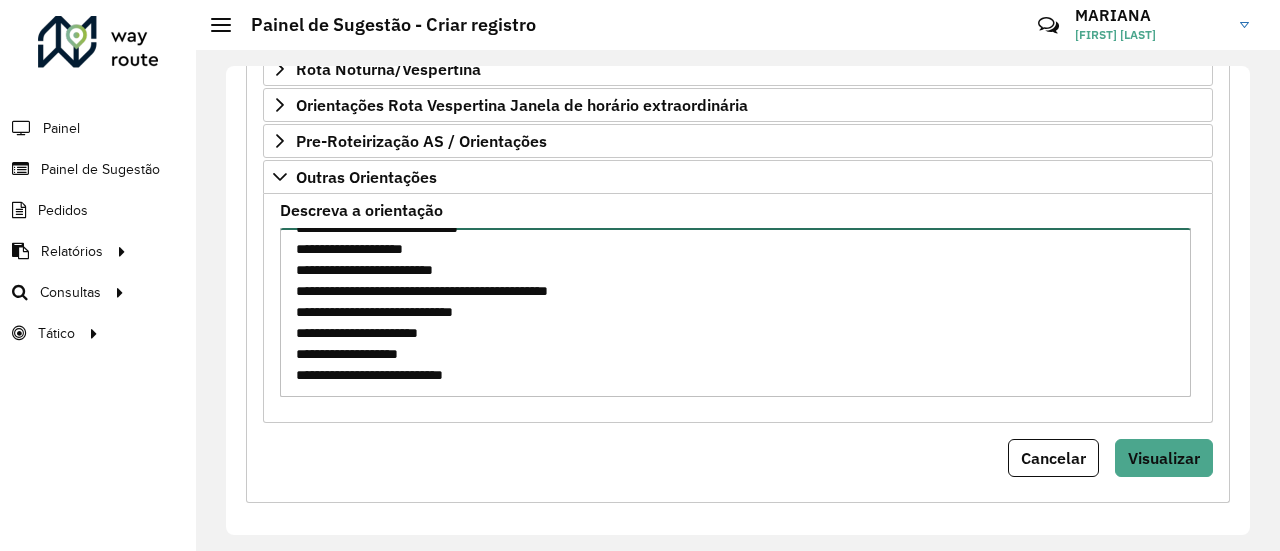 type on "**********" 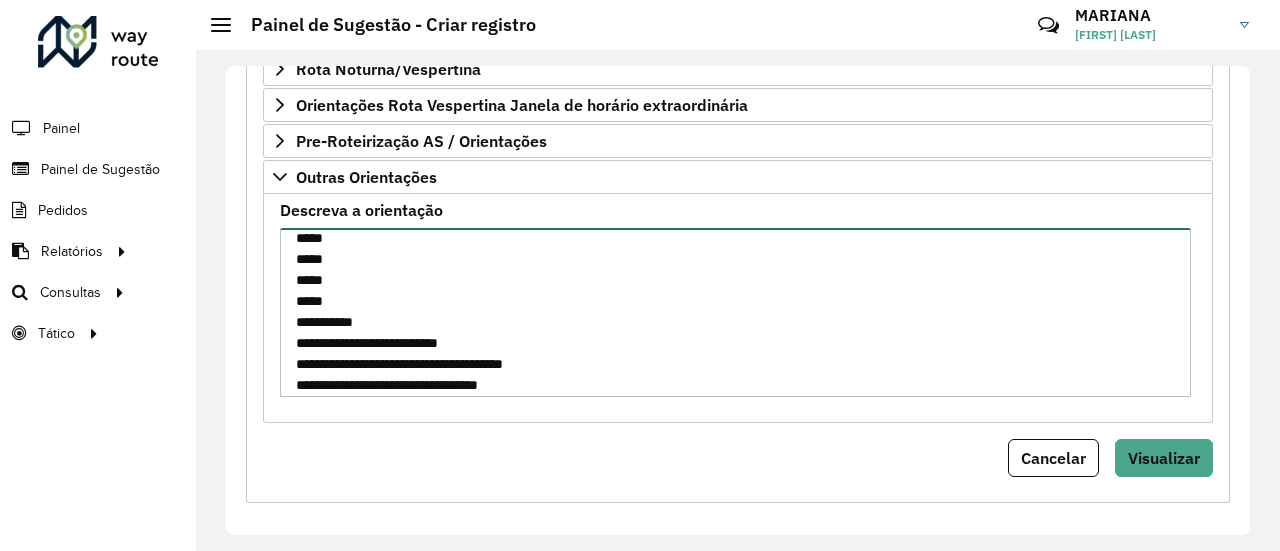 scroll, scrollTop: 233, scrollLeft: 0, axis: vertical 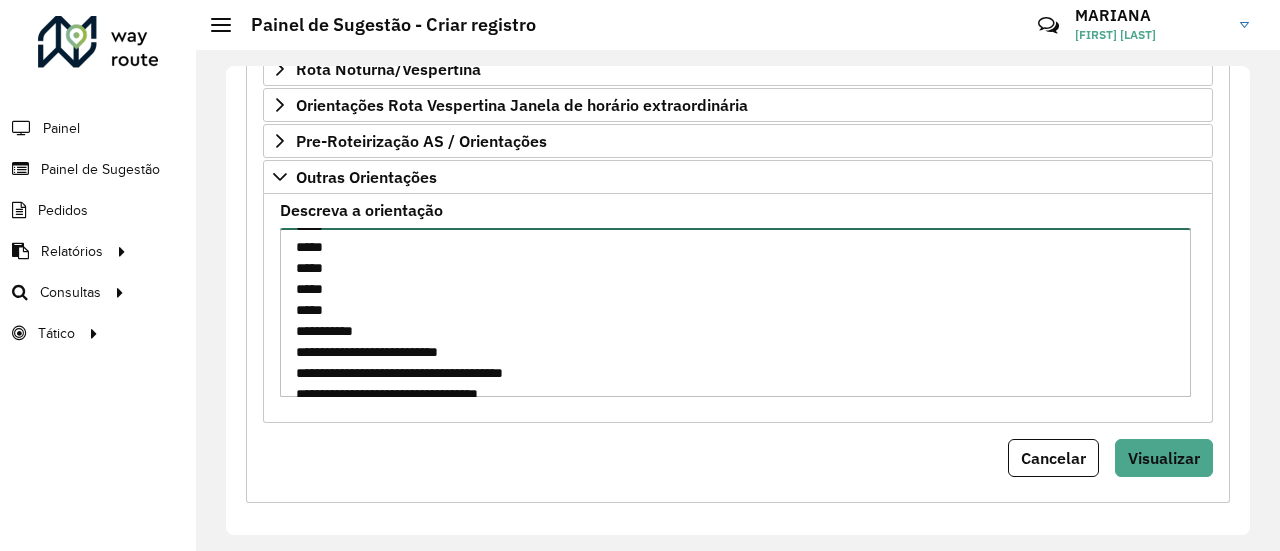 drag, startPoint x: 506, startPoint y: 247, endPoint x: 568, endPoint y: 345, distance: 115.965515 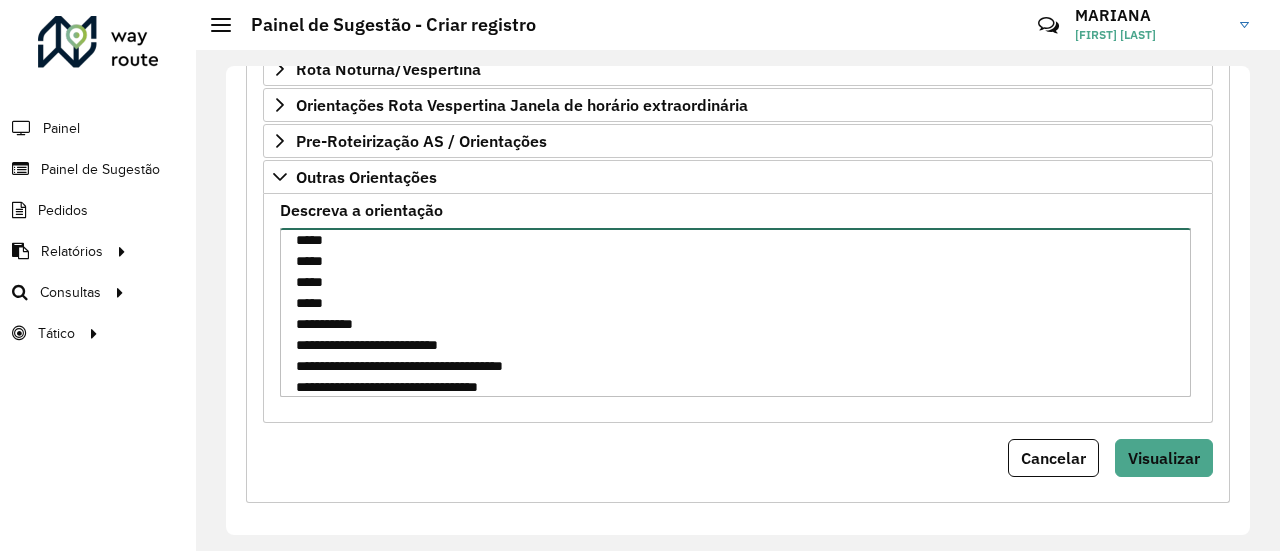 scroll, scrollTop: 0, scrollLeft: 0, axis: both 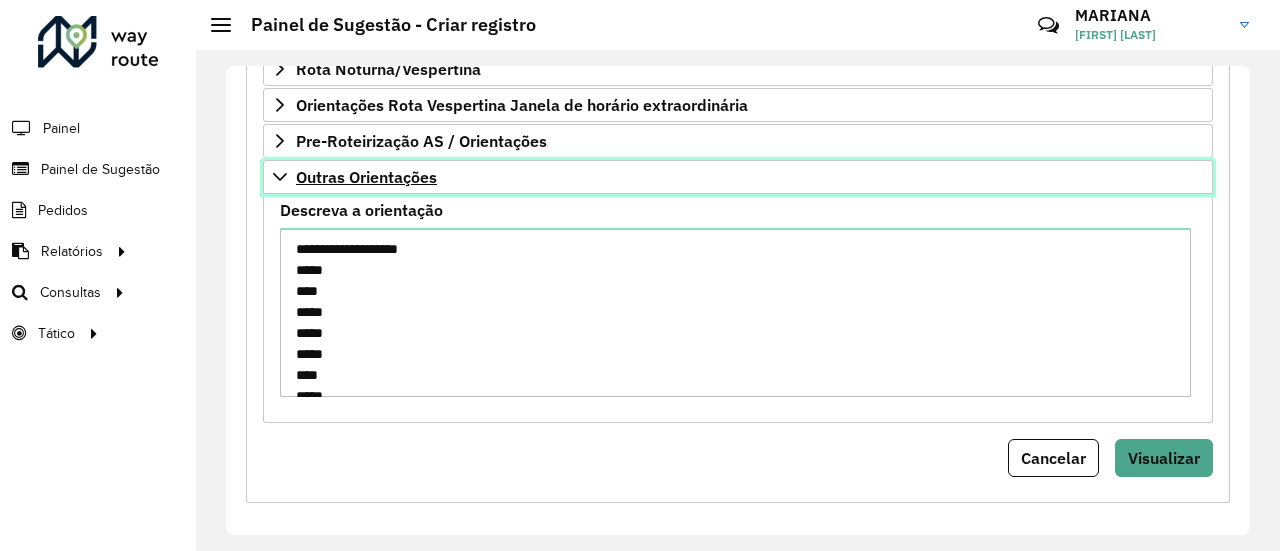 click 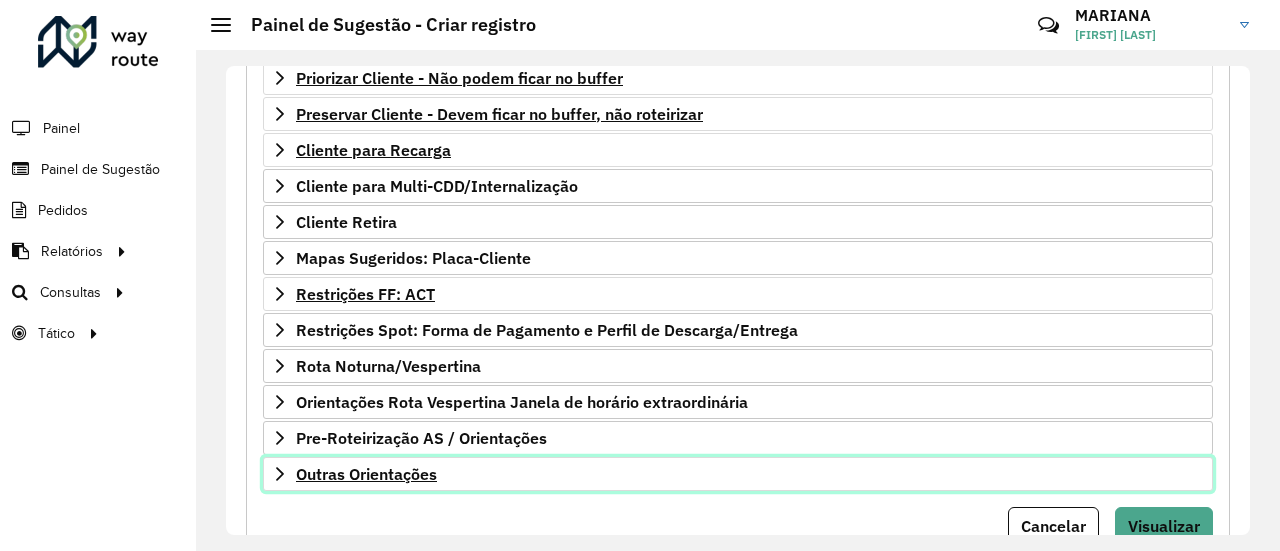 scroll, scrollTop: 334, scrollLeft: 0, axis: vertical 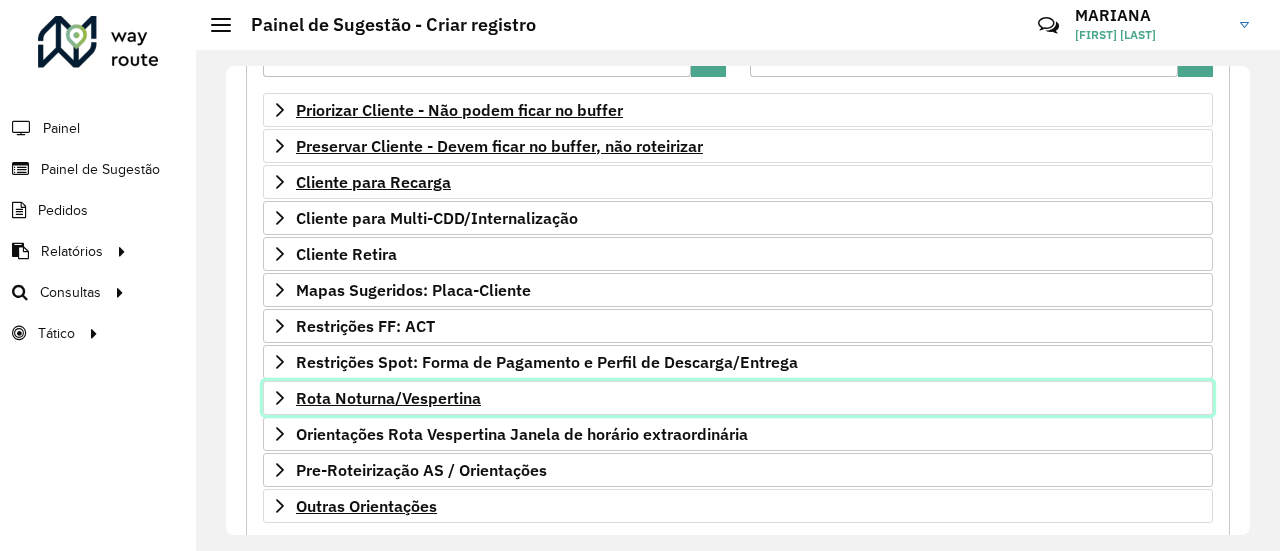 click 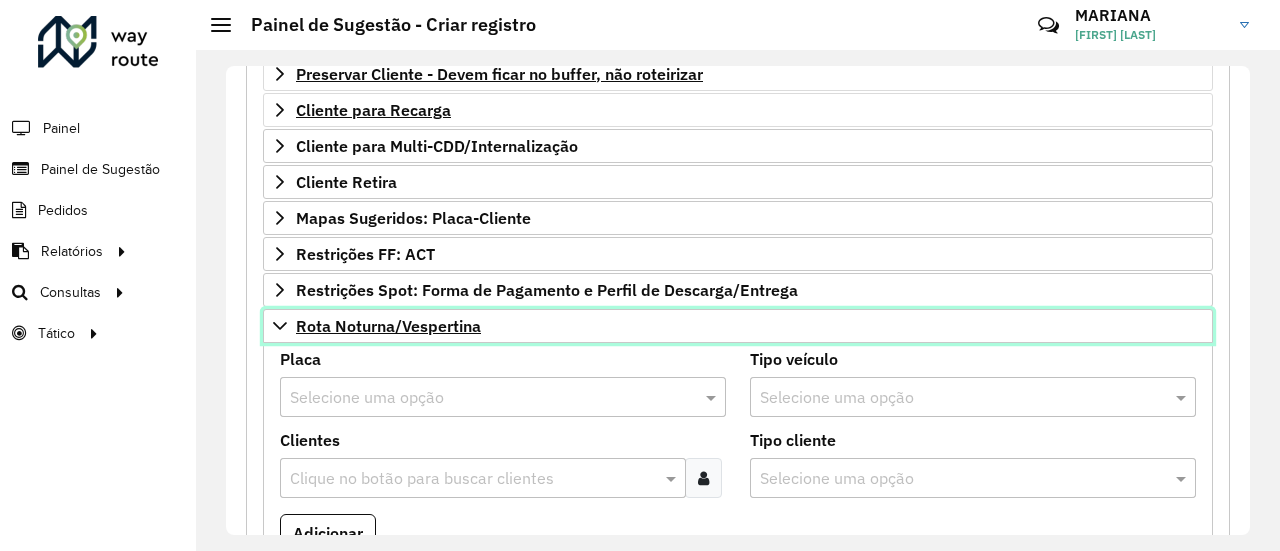 scroll, scrollTop: 434, scrollLeft: 0, axis: vertical 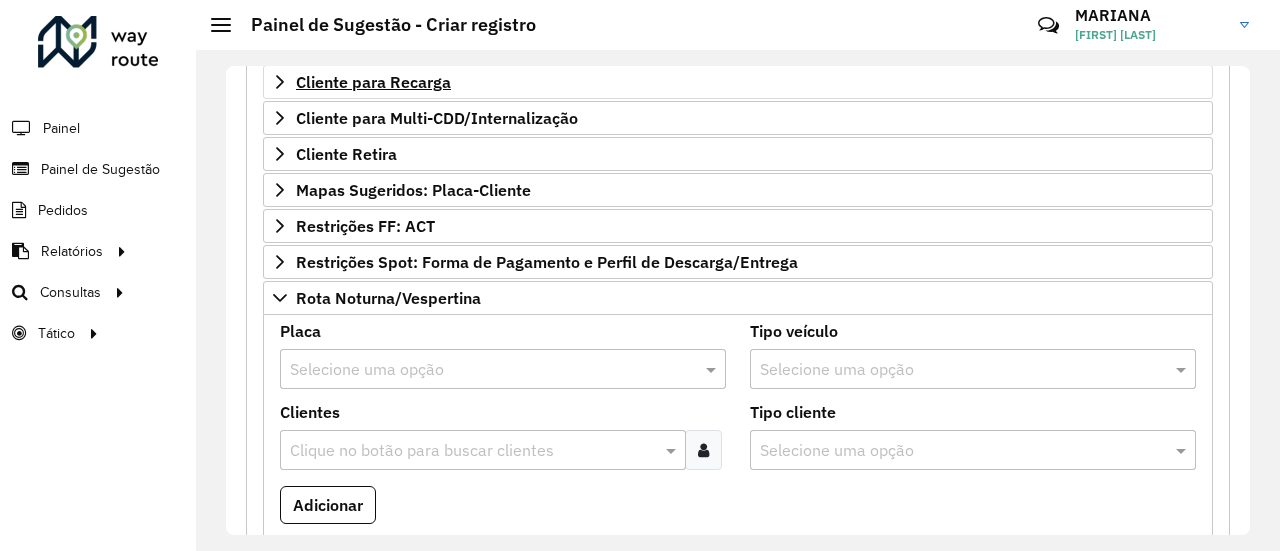 click at bounding box center (483, 370) 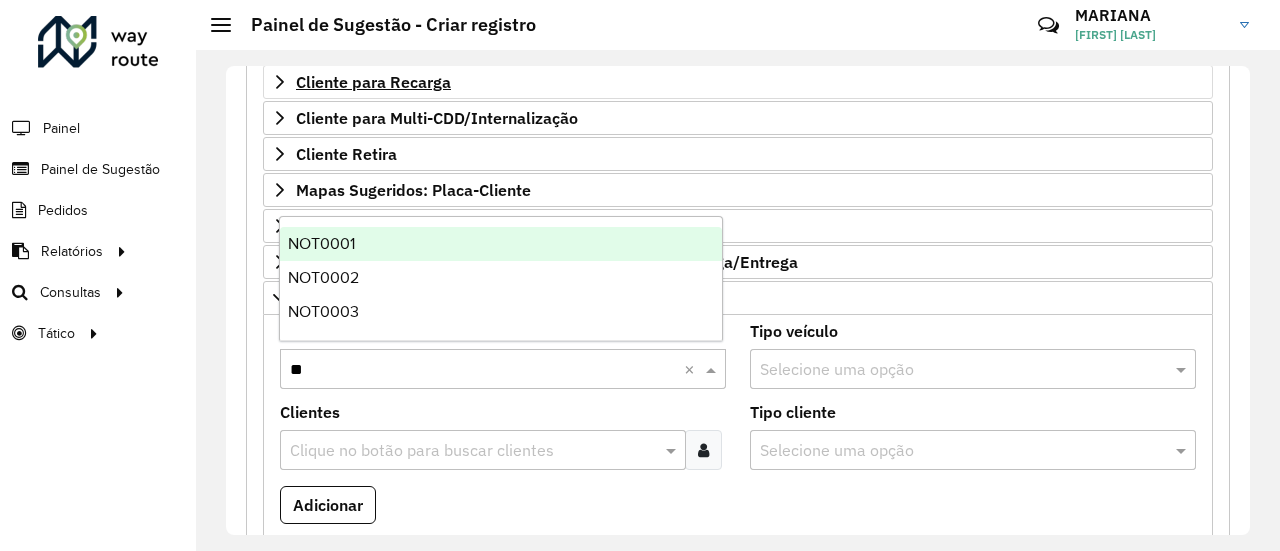 type on "***" 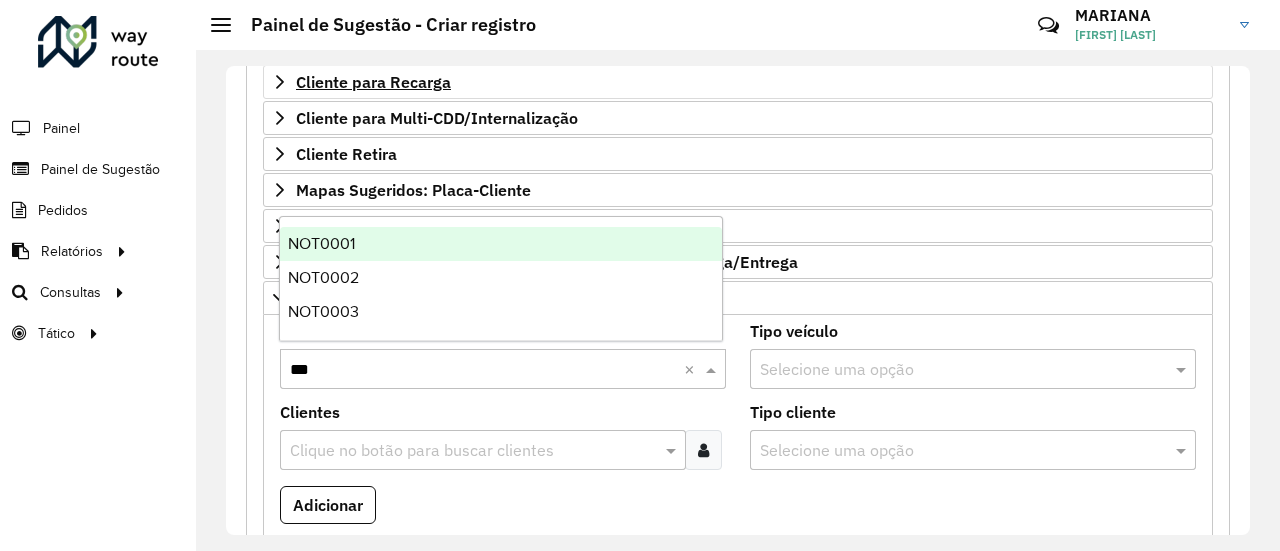 click on "NOT0001" at bounding box center (501, 244) 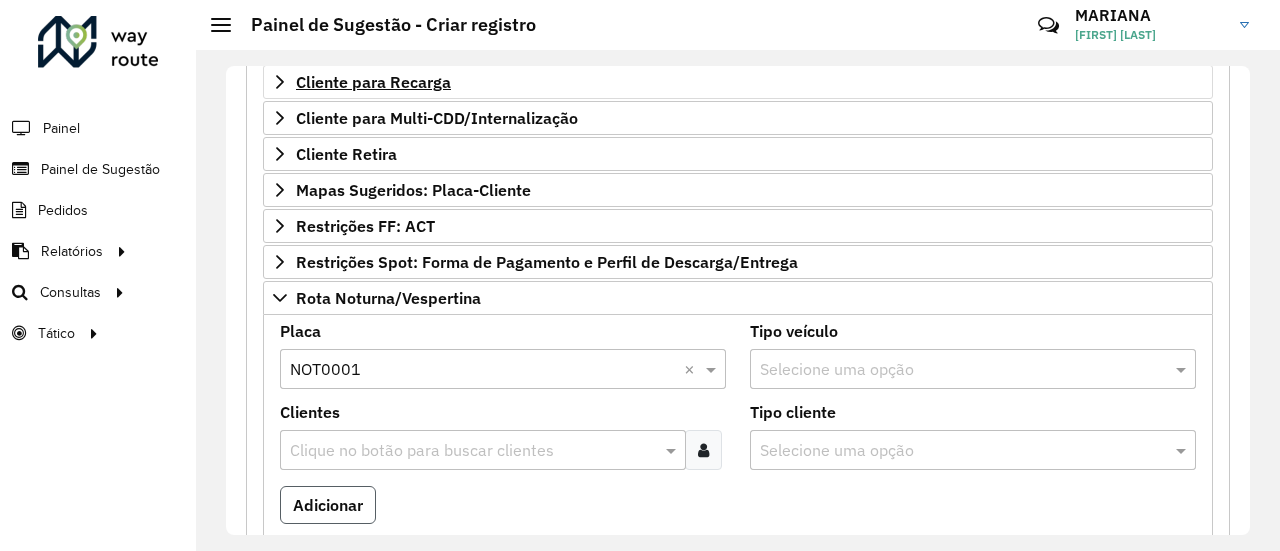 click on "Adicionar" at bounding box center [328, 505] 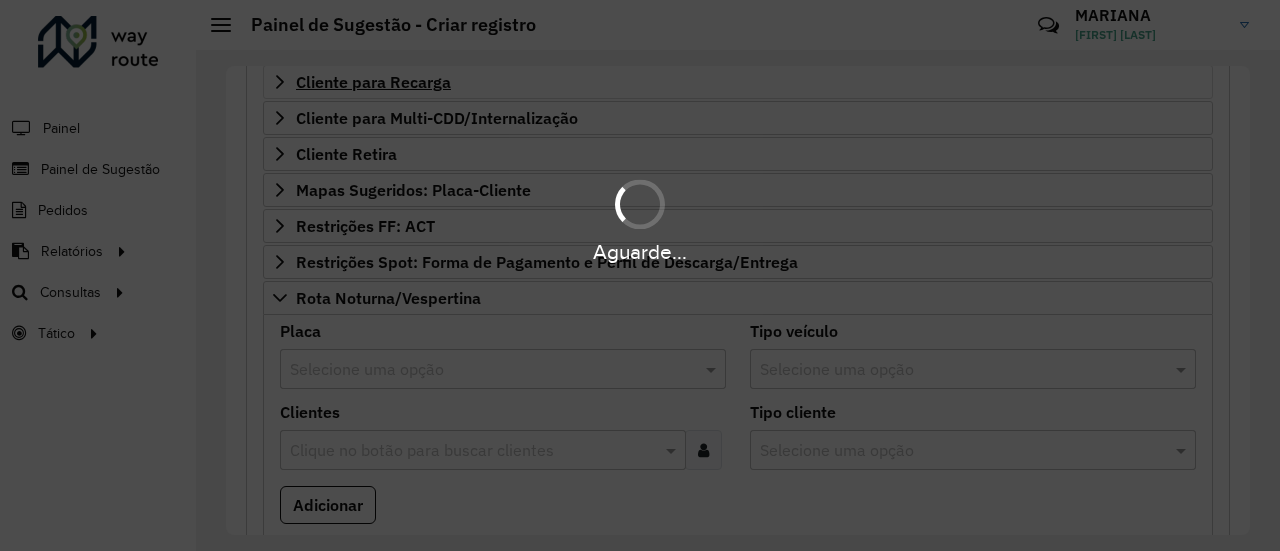 type 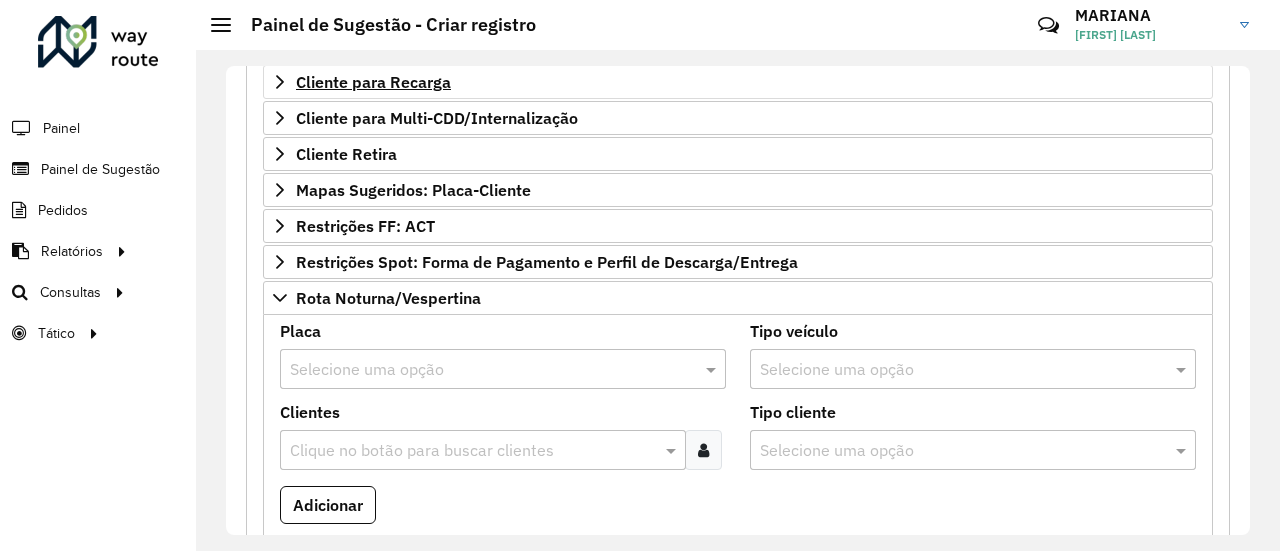 click at bounding box center [483, 370] 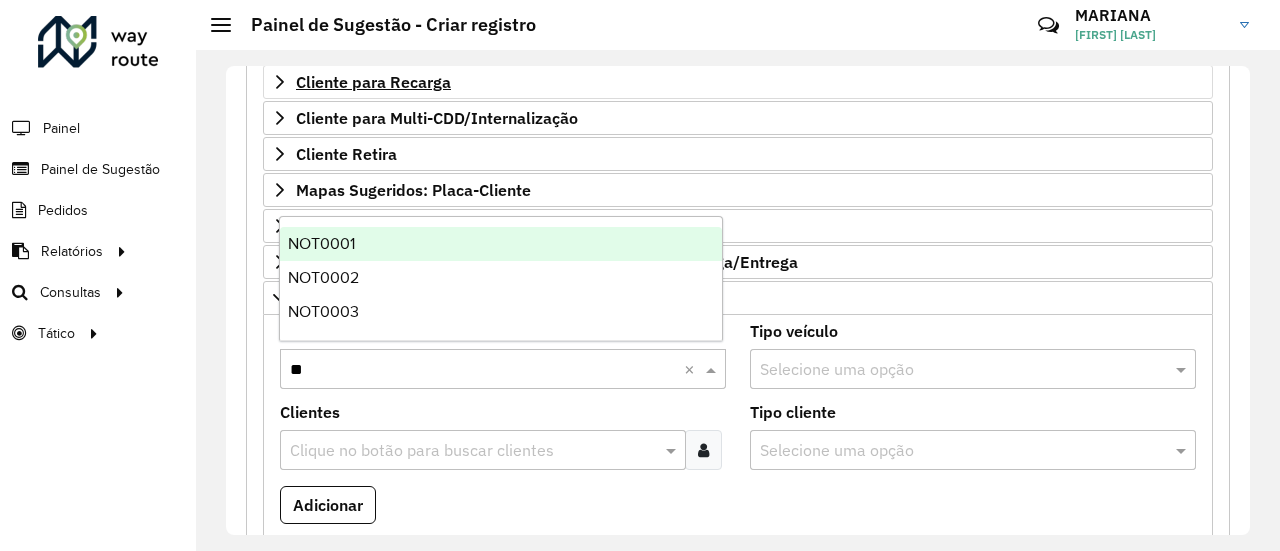 type on "***" 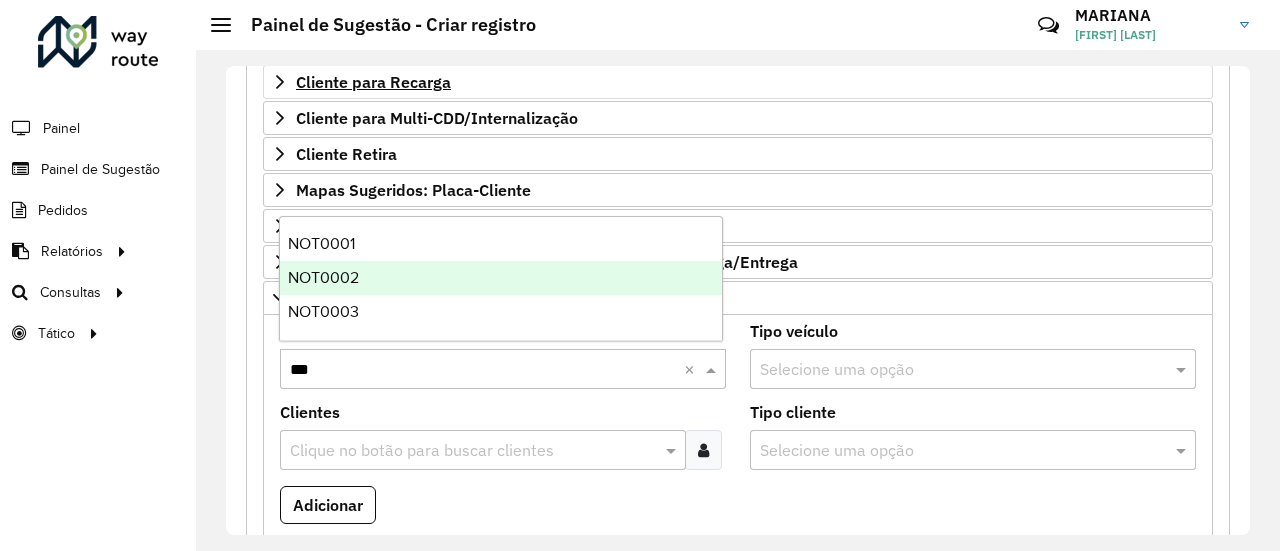 click on "NOT0002" at bounding box center [501, 278] 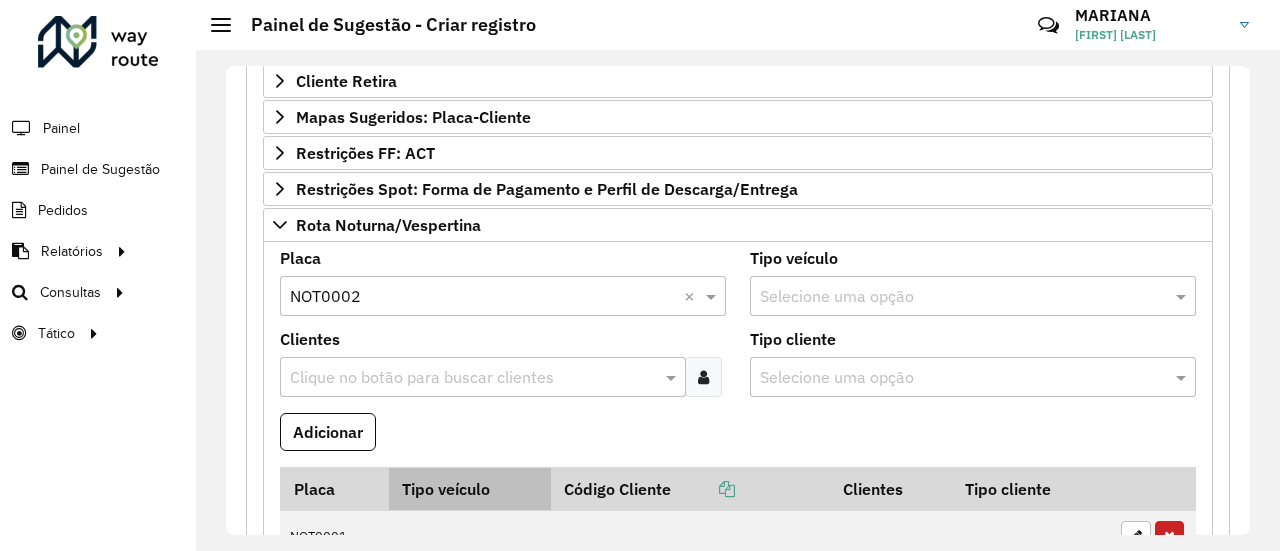 scroll, scrollTop: 534, scrollLeft: 0, axis: vertical 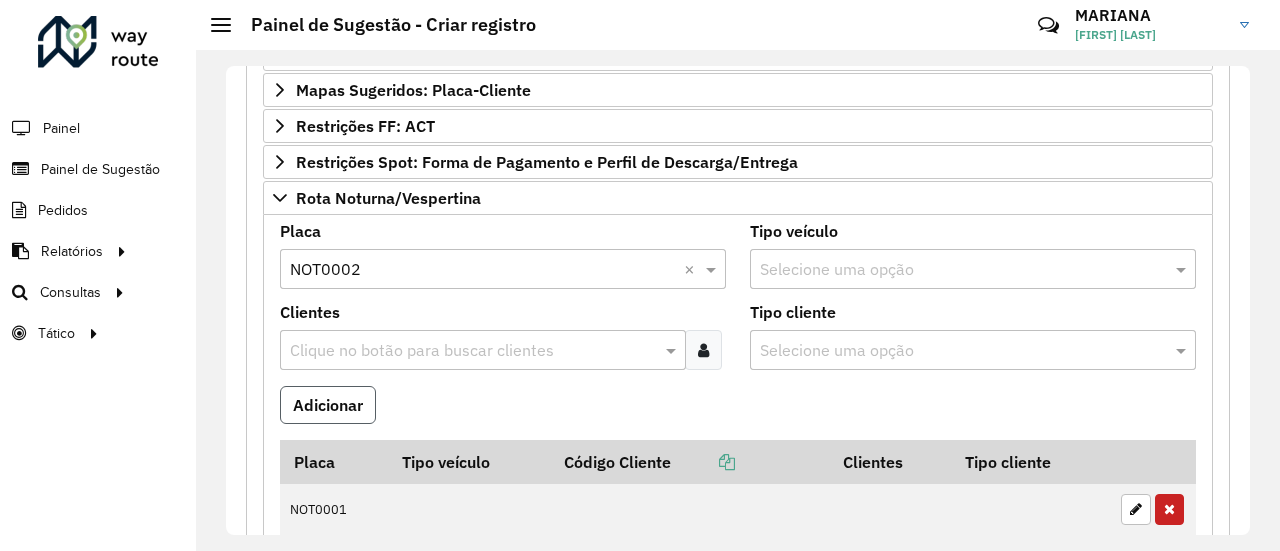 click on "Adicionar" at bounding box center (328, 405) 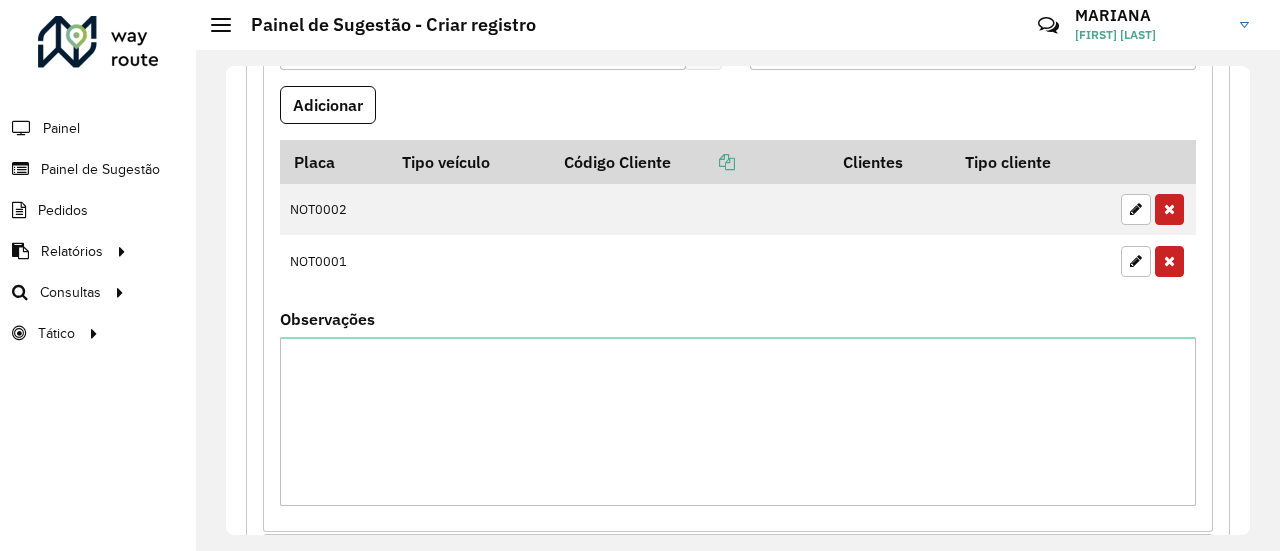 scroll, scrollTop: 534, scrollLeft: 0, axis: vertical 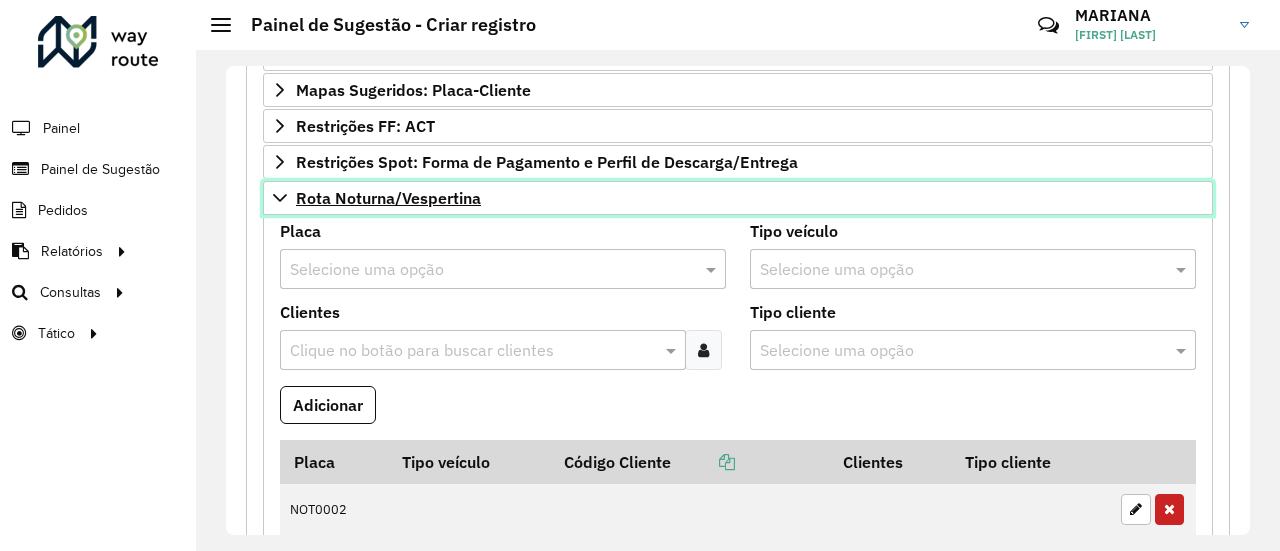 click 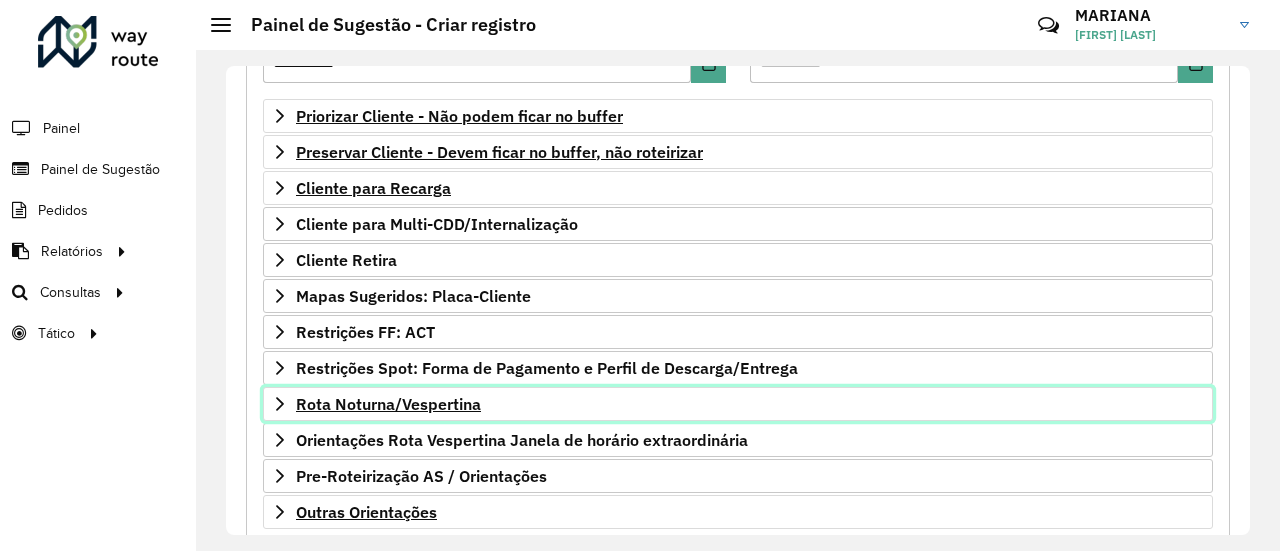 scroll, scrollTop: 434, scrollLeft: 0, axis: vertical 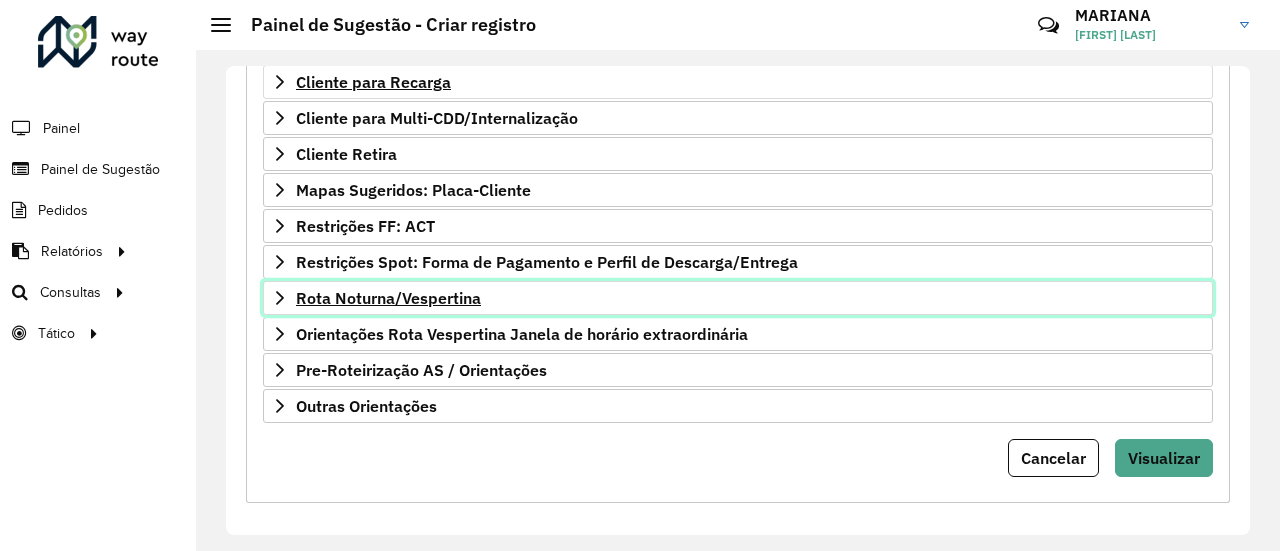 click 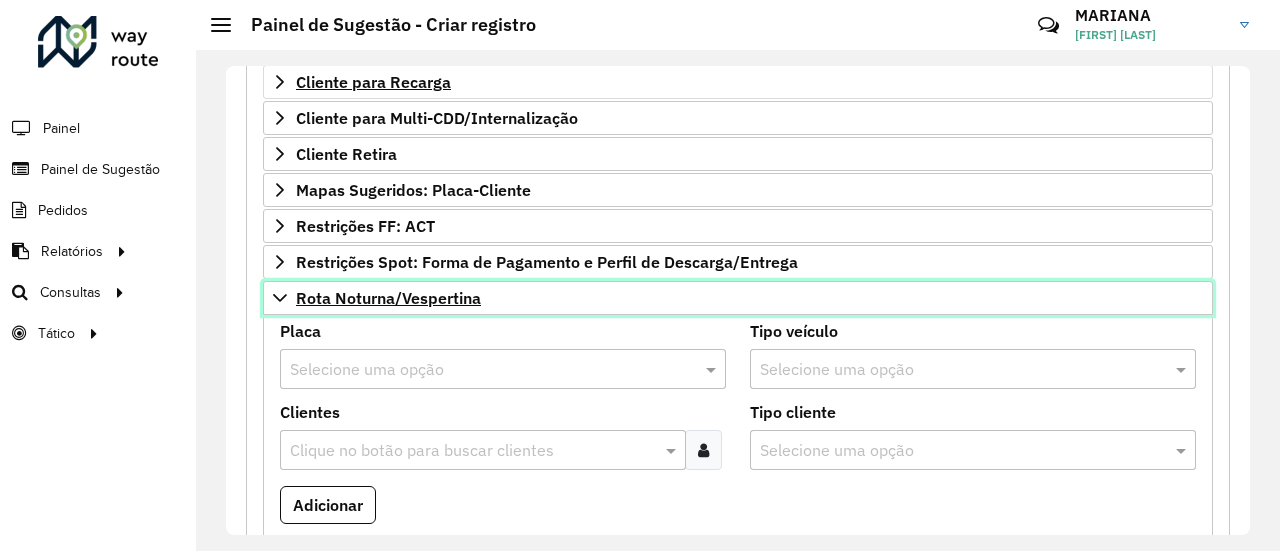 scroll, scrollTop: 534, scrollLeft: 0, axis: vertical 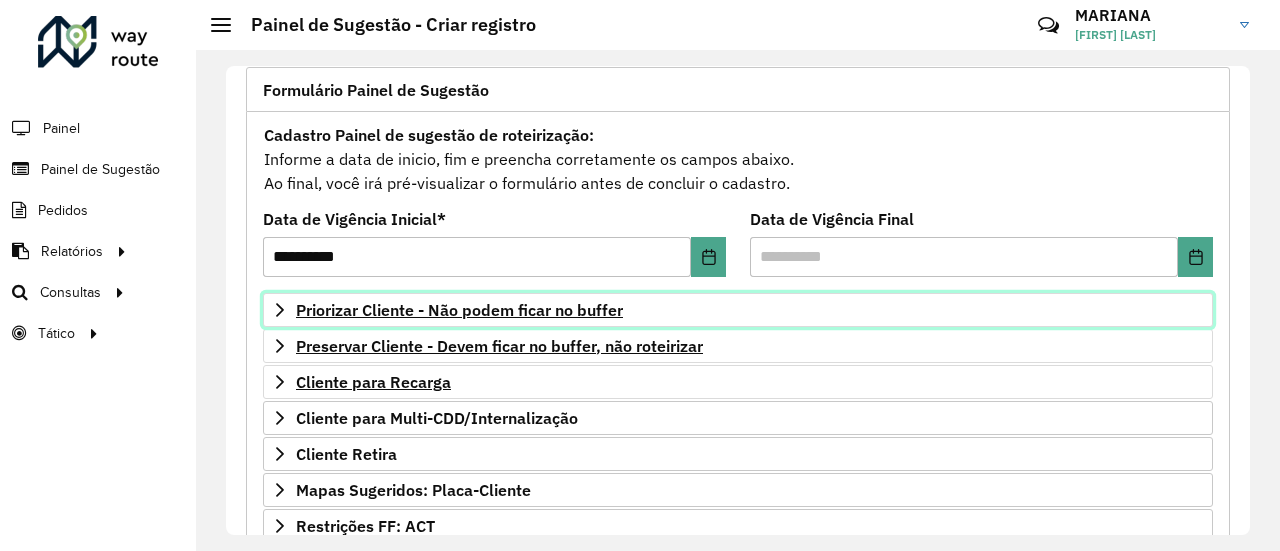 click 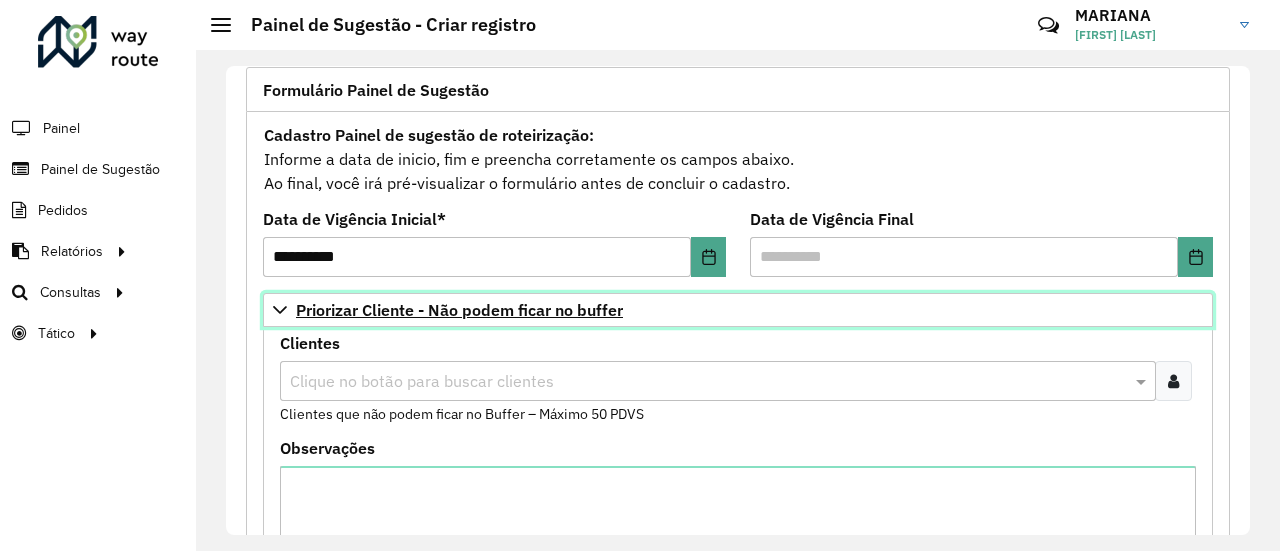 click 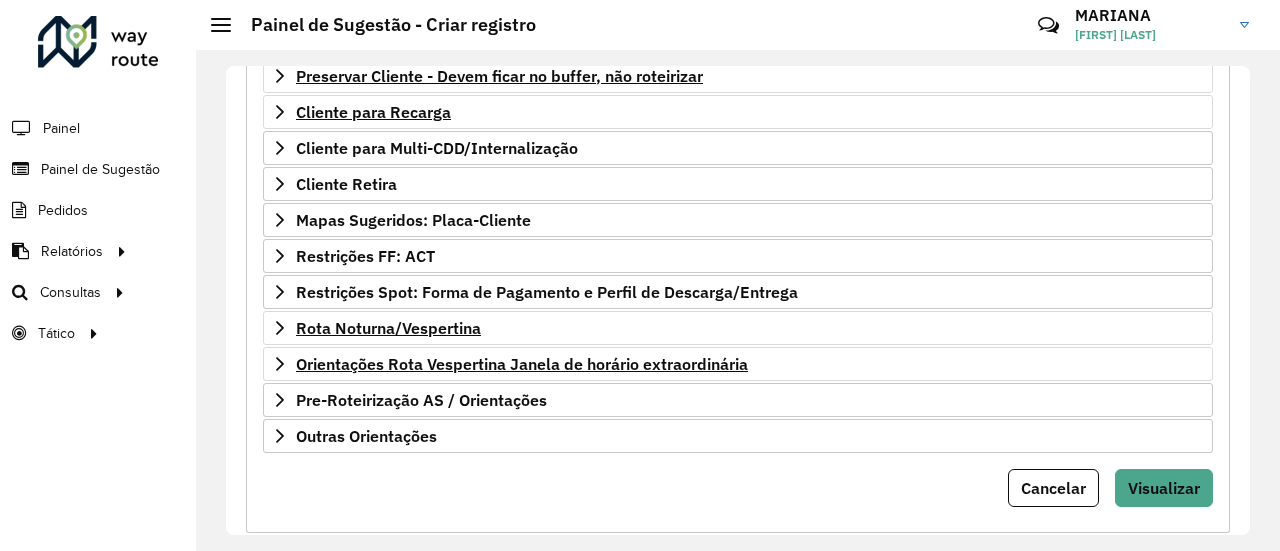scroll, scrollTop: 434, scrollLeft: 0, axis: vertical 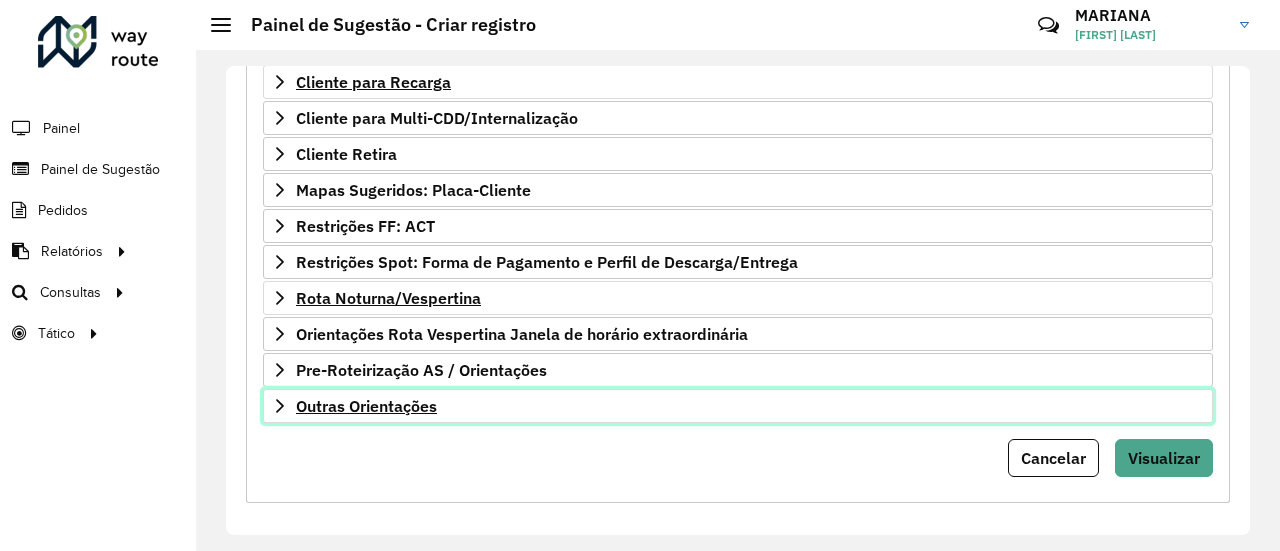 click 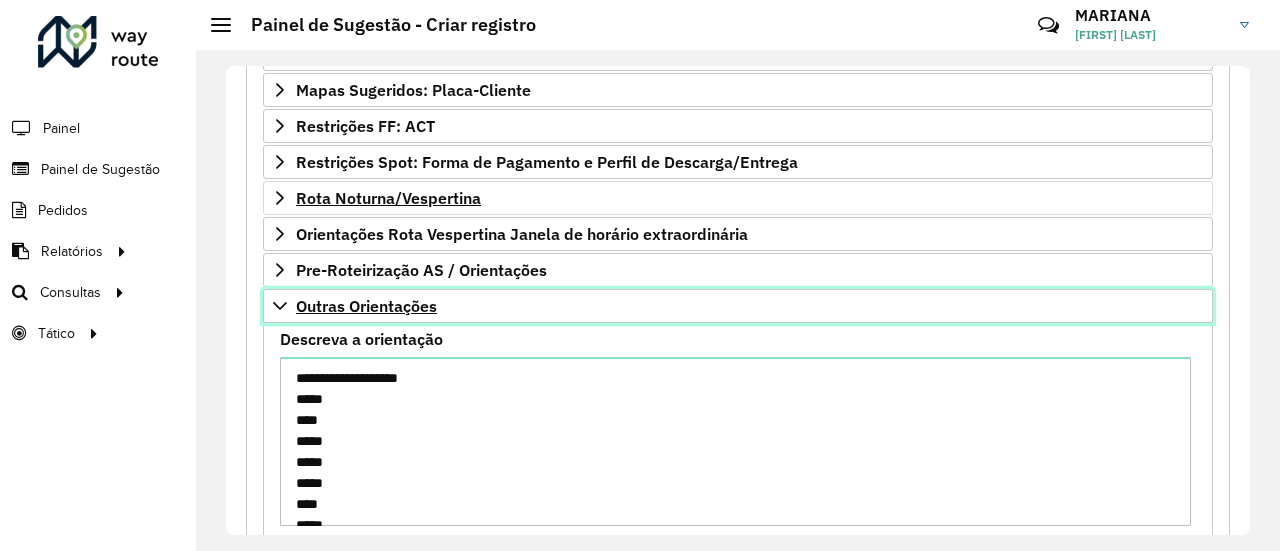 scroll, scrollTop: 663, scrollLeft: 0, axis: vertical 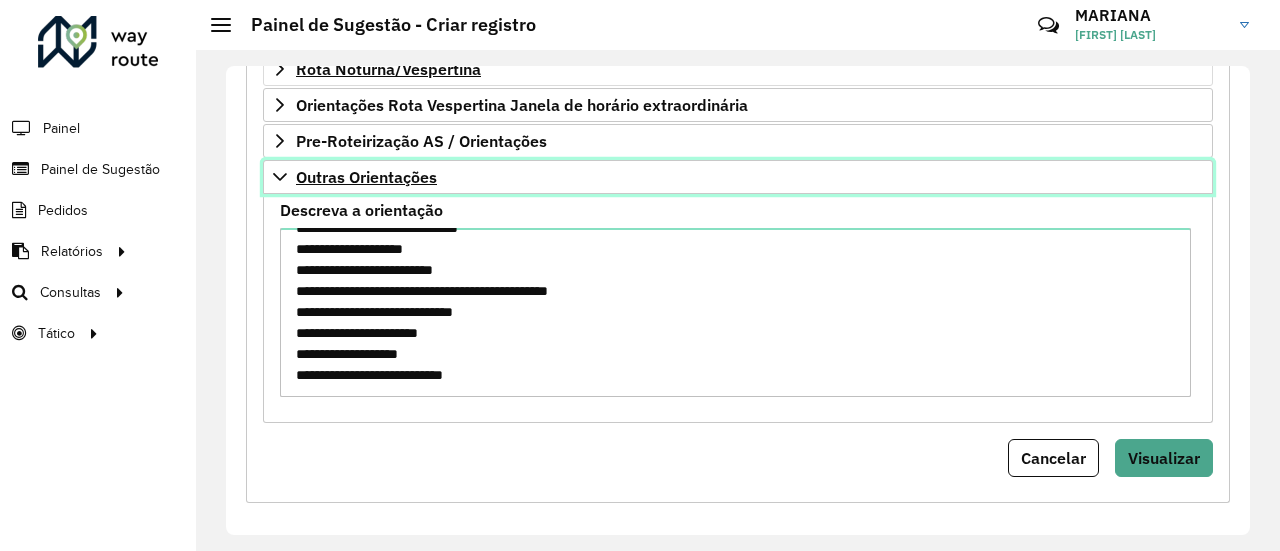 click 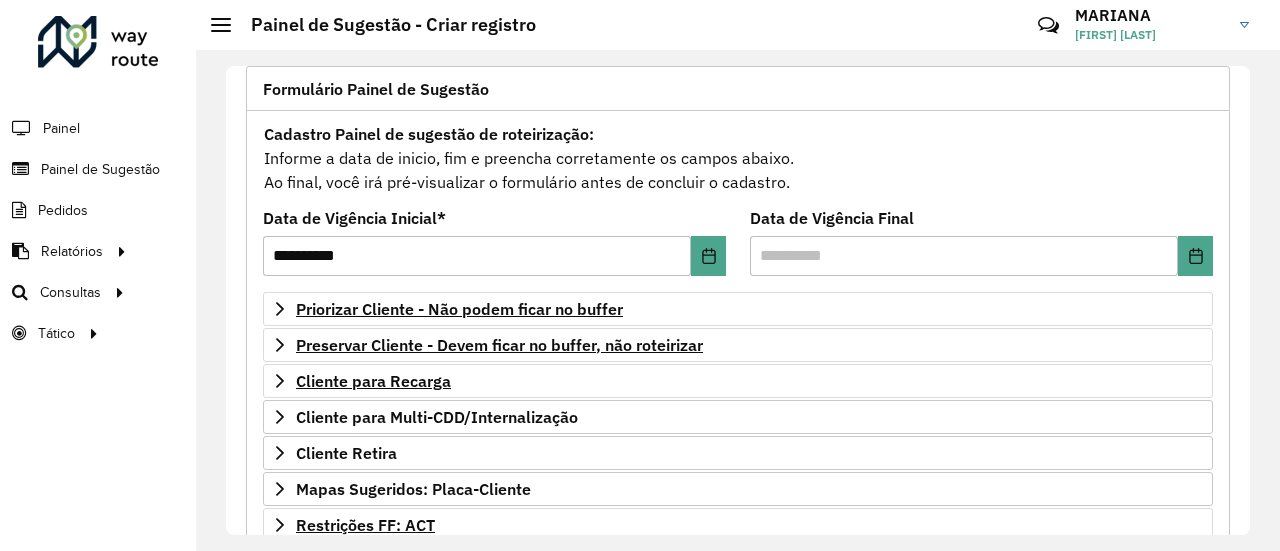 scroll, scrollTop: 134, scrollLeft: 0, axis: vertical 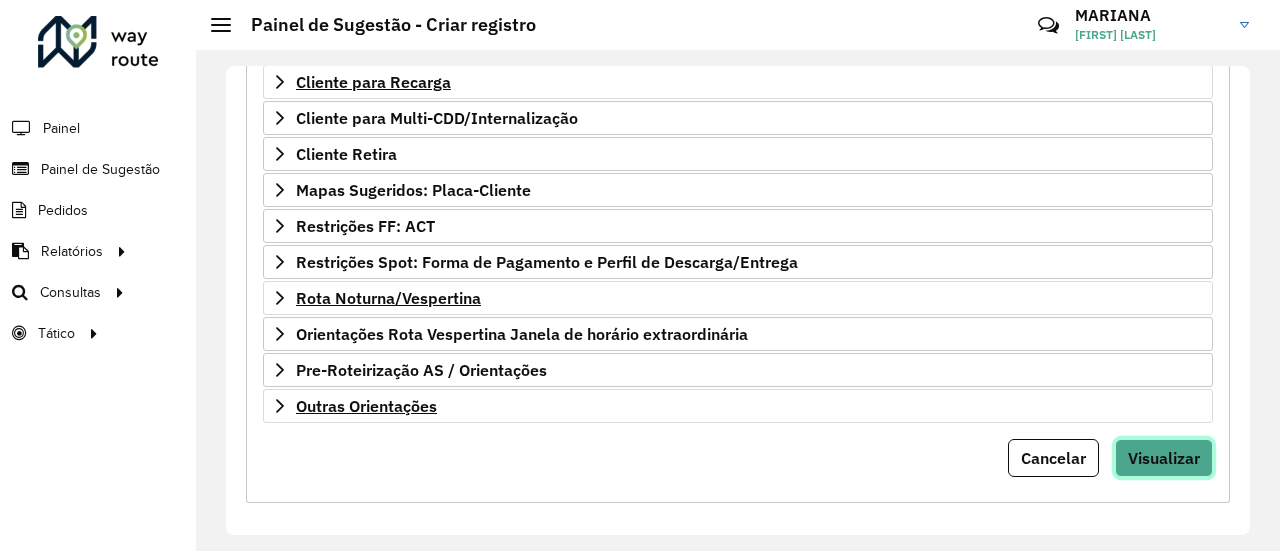 click on "Visualizar" at bounding box center [1164, 458] 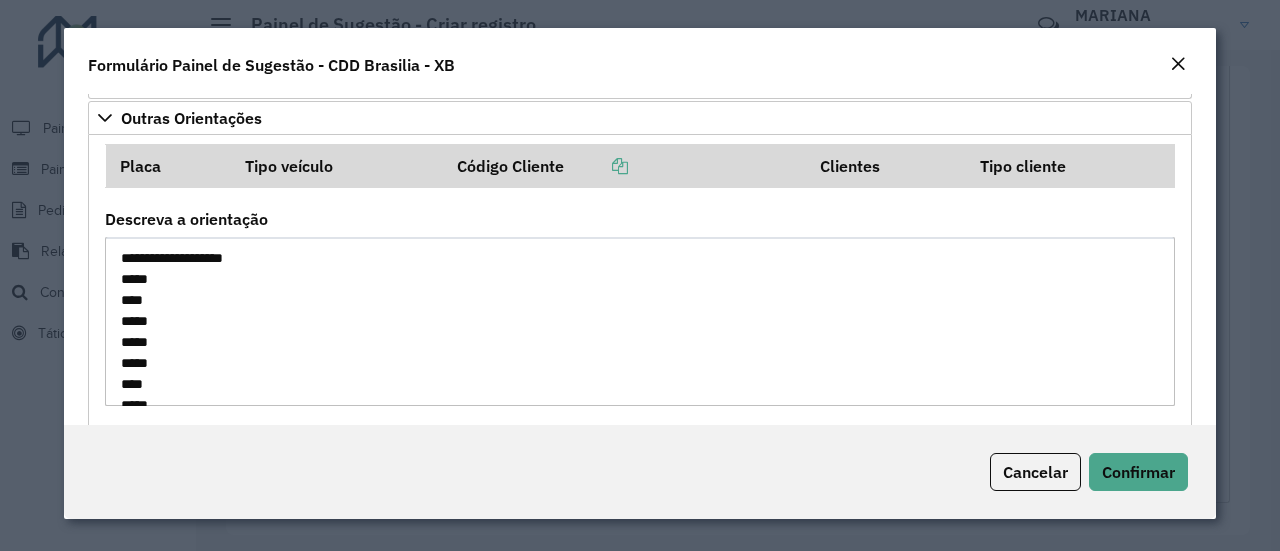 scroll, scrollTop: 500, scrollLeft: 0, axis: vertical 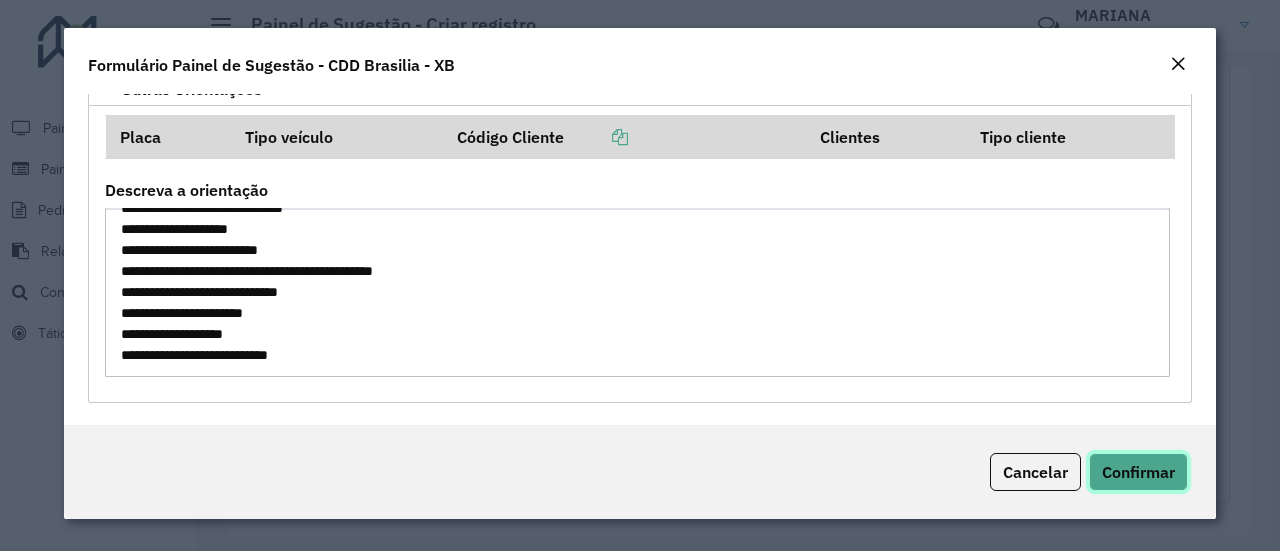 click on "Confirmar" 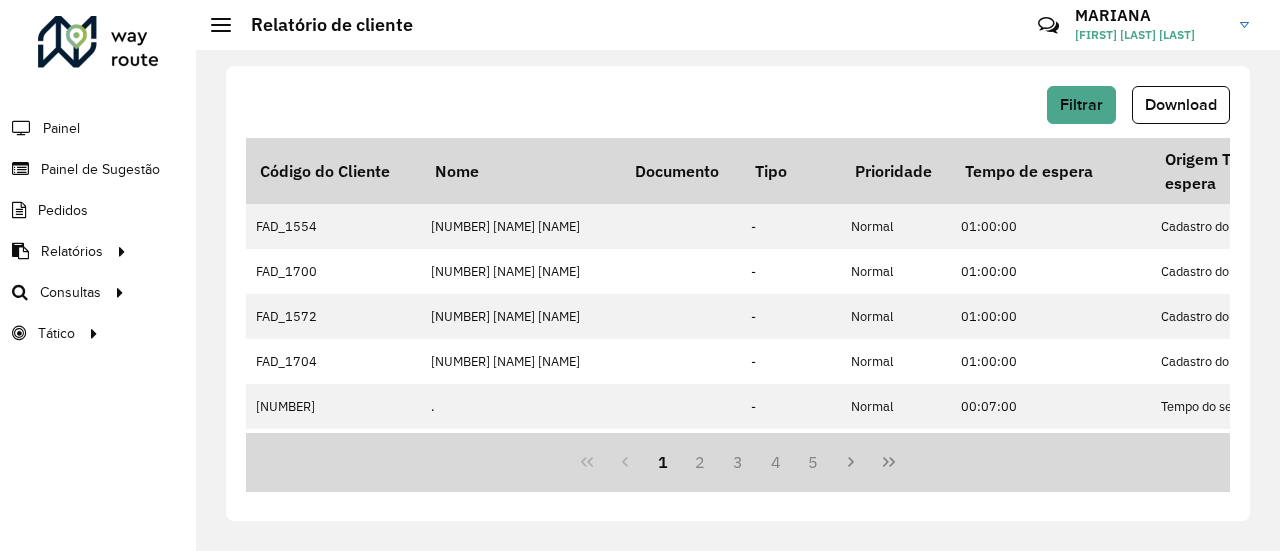 scroll, scrollTop: 0, scrollLeft: 0, axis: both 